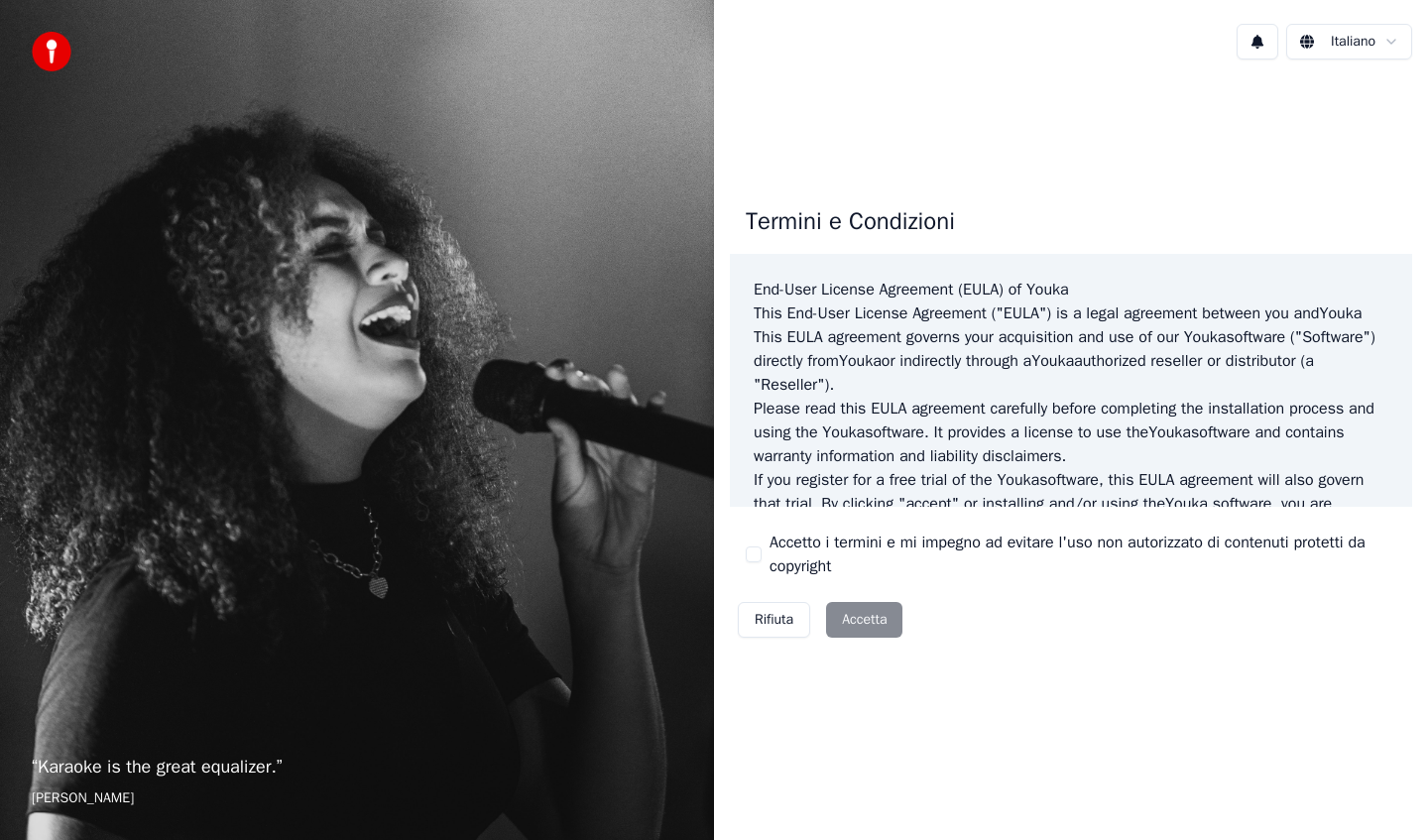 scroll, scrollTop: 0, scrollLeft: 0, axis: both 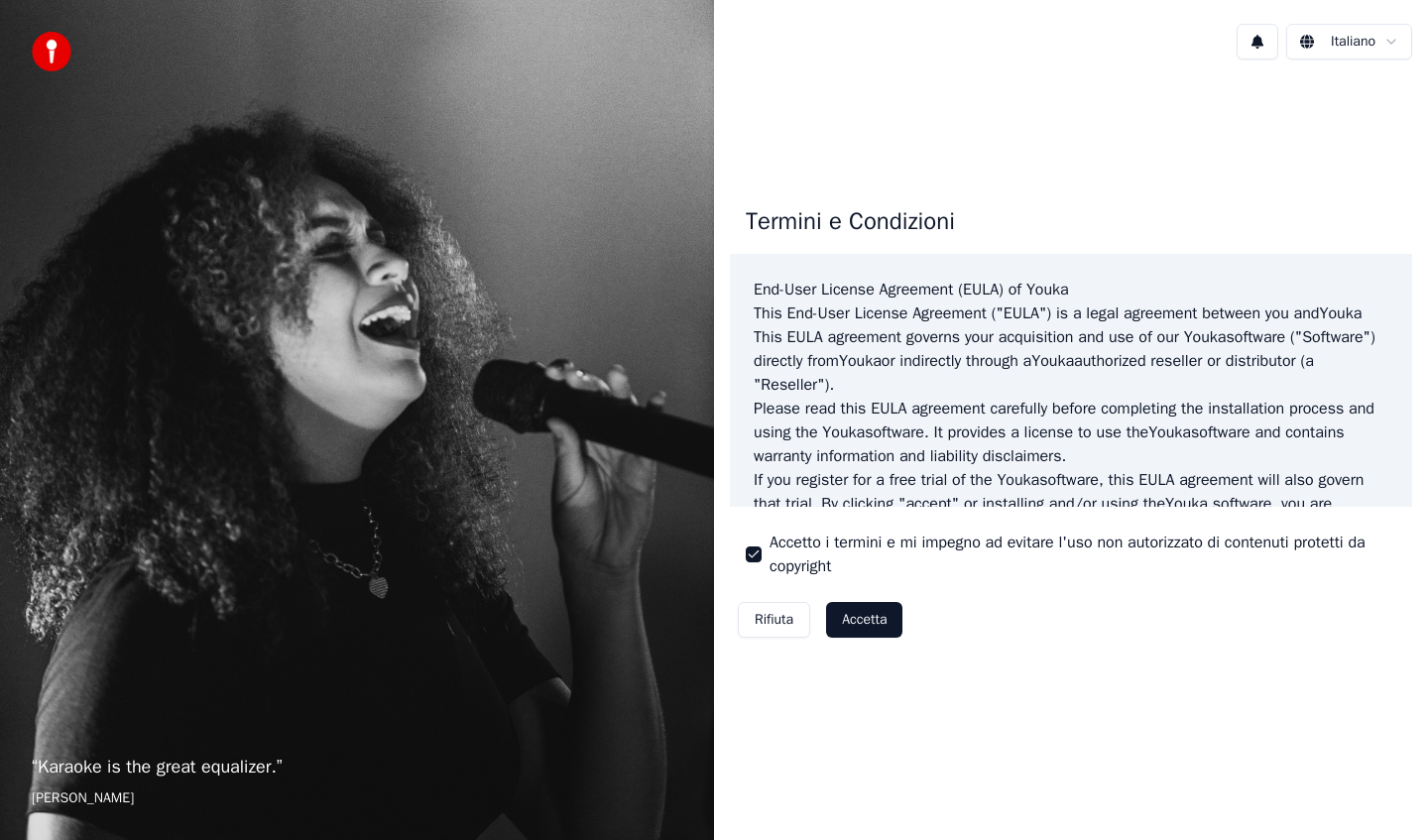click on "Accetta" at bounding box center [864, 620] 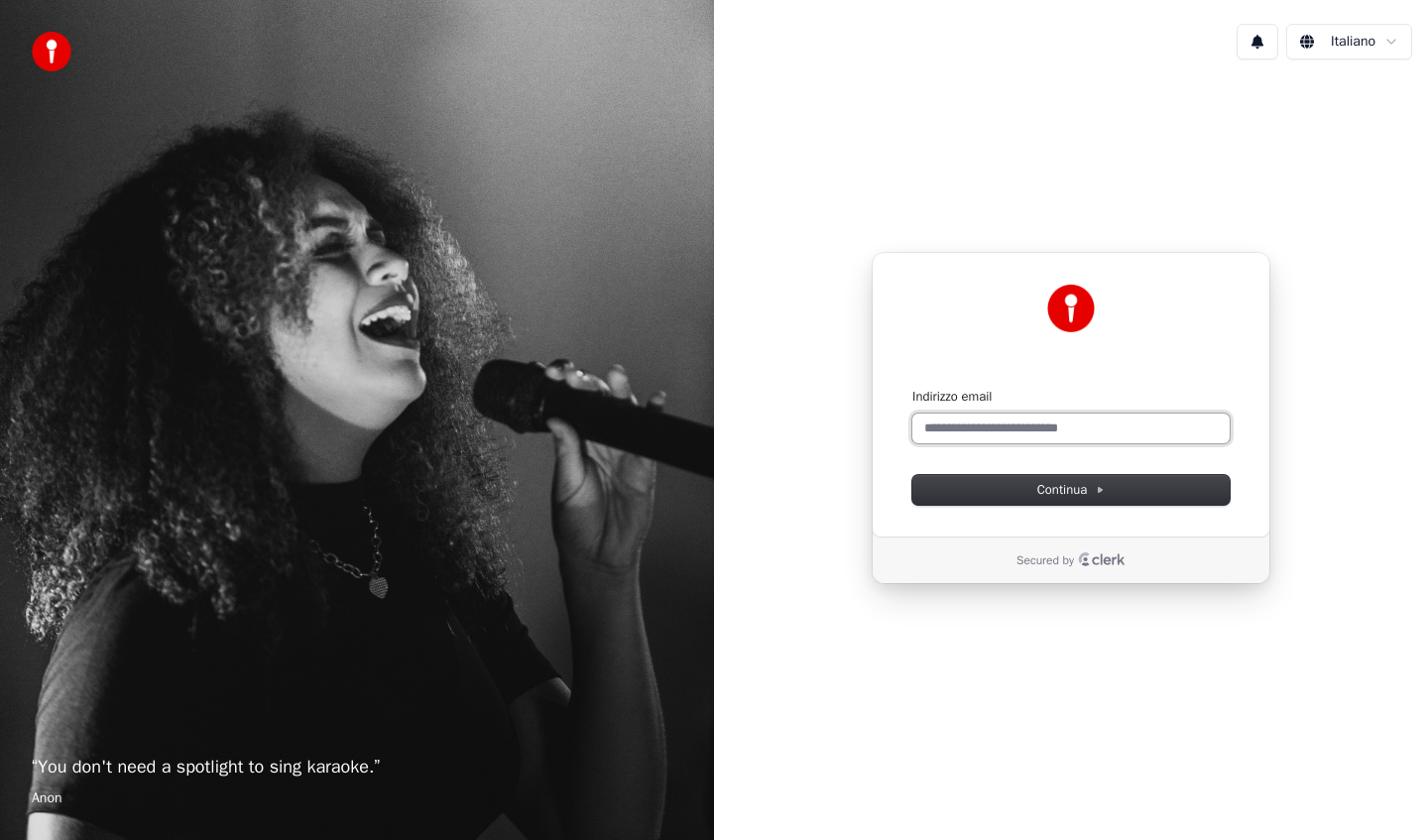 click on "Indirizzo email" at bounding box center (1071, 428) 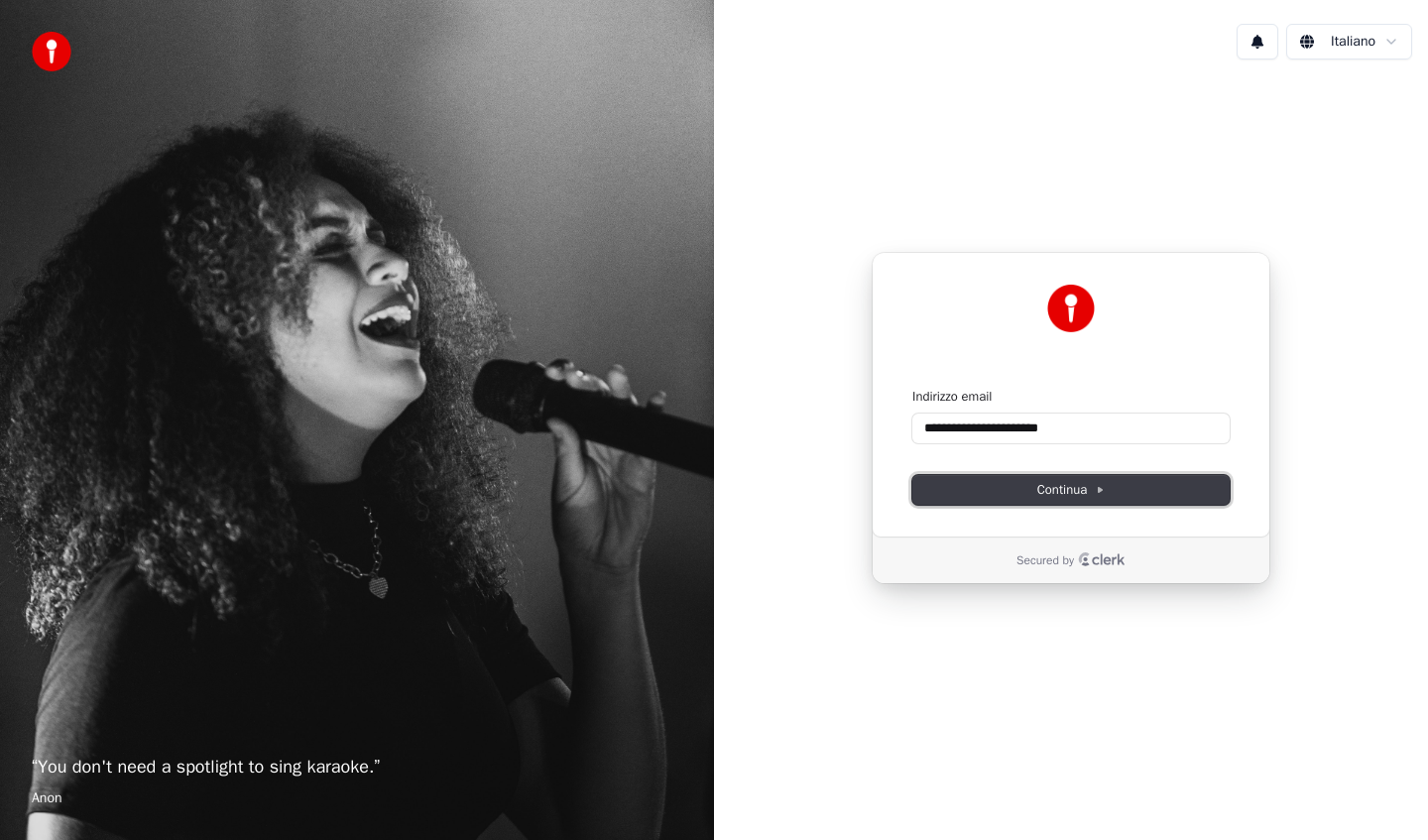 click on "Continua" at bounding box center [1071, 490] 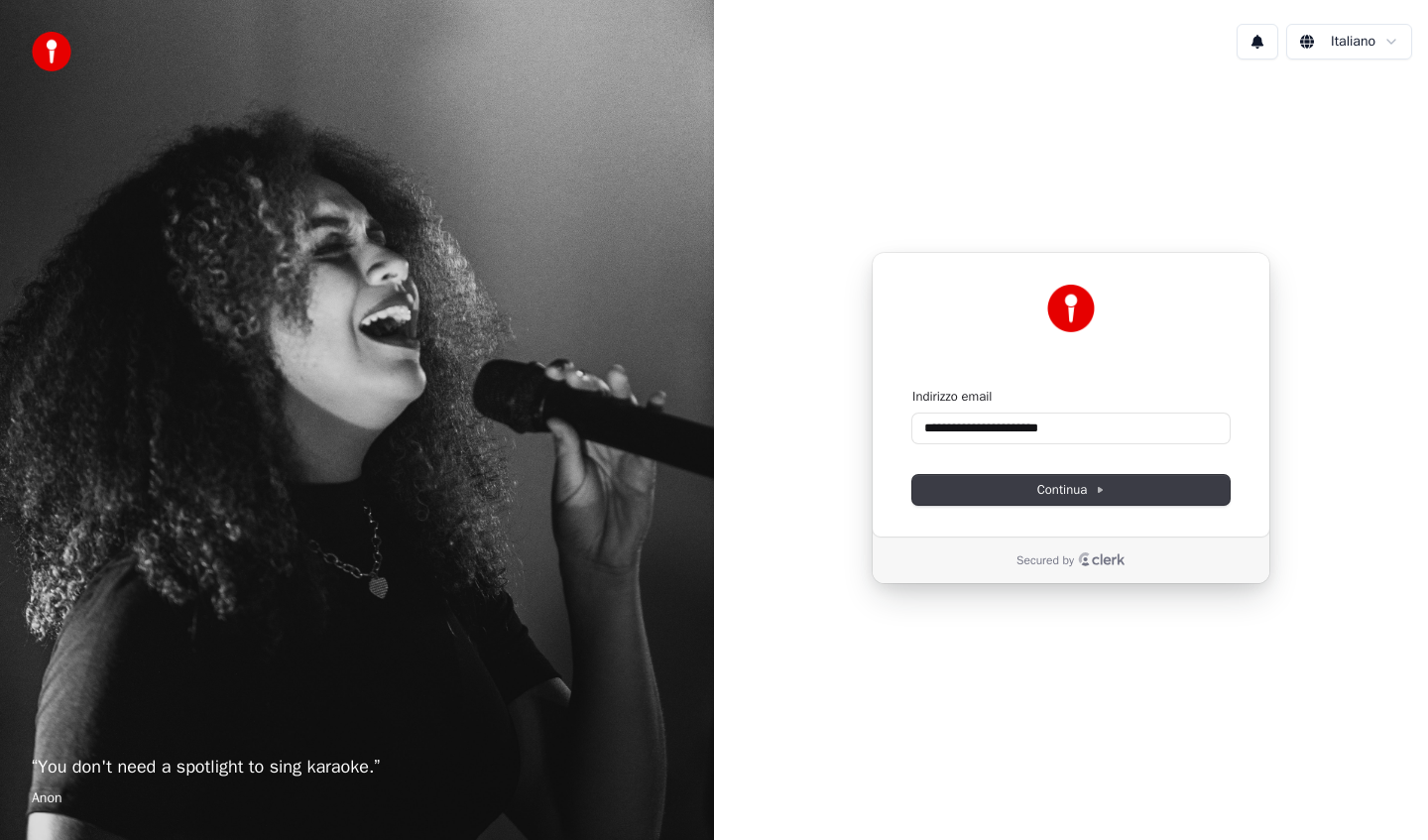 type on "**********" 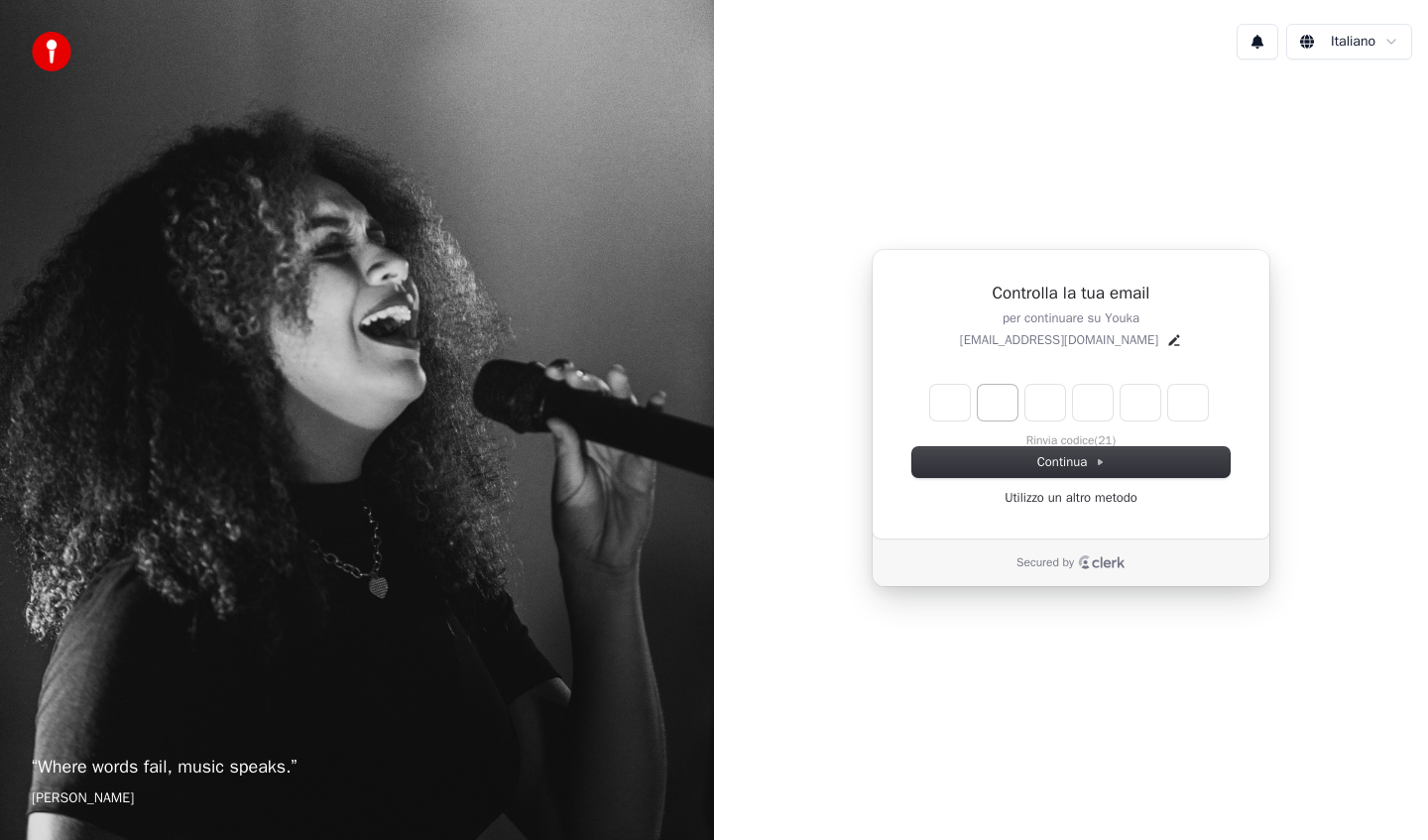 type on "*" 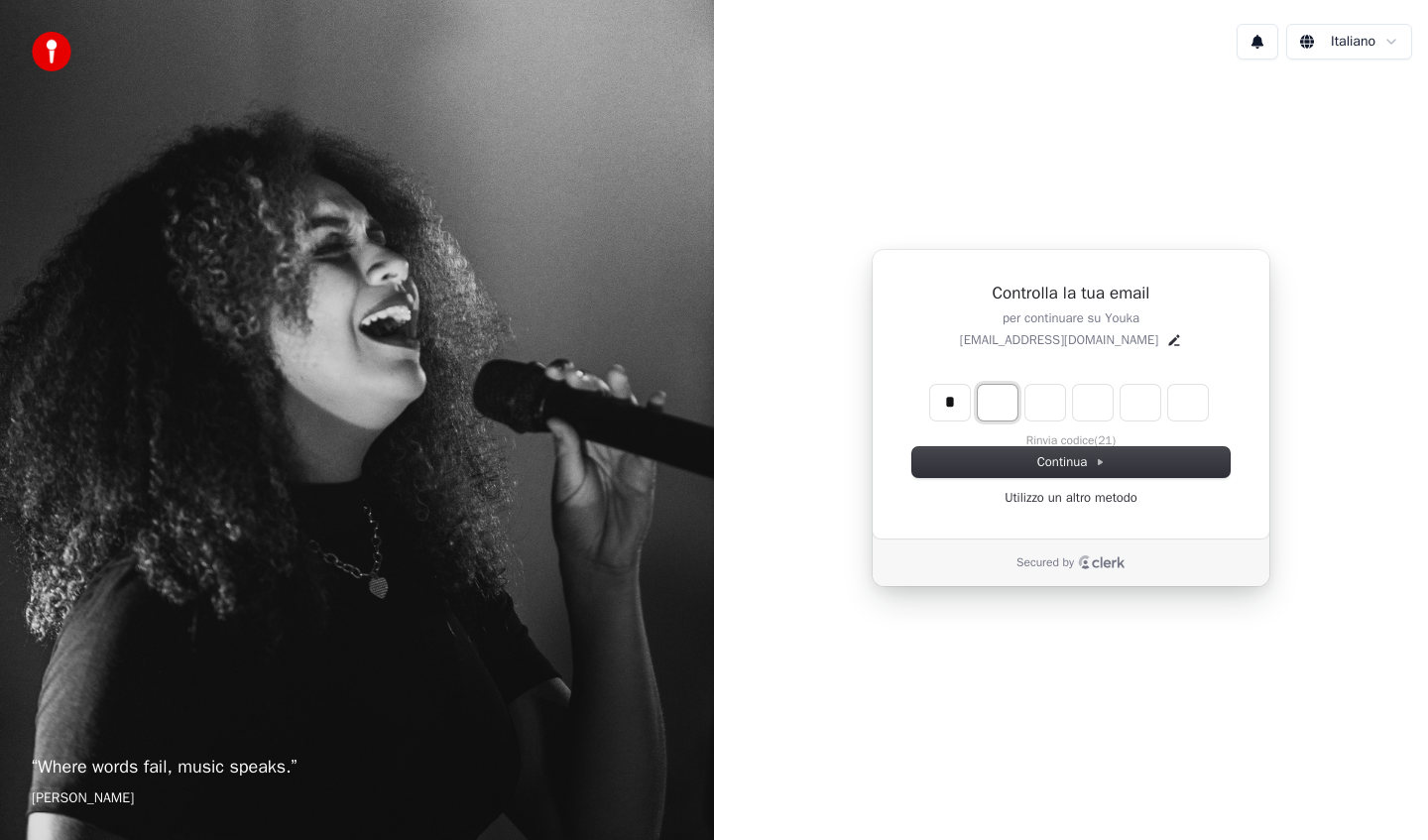 type on "*" 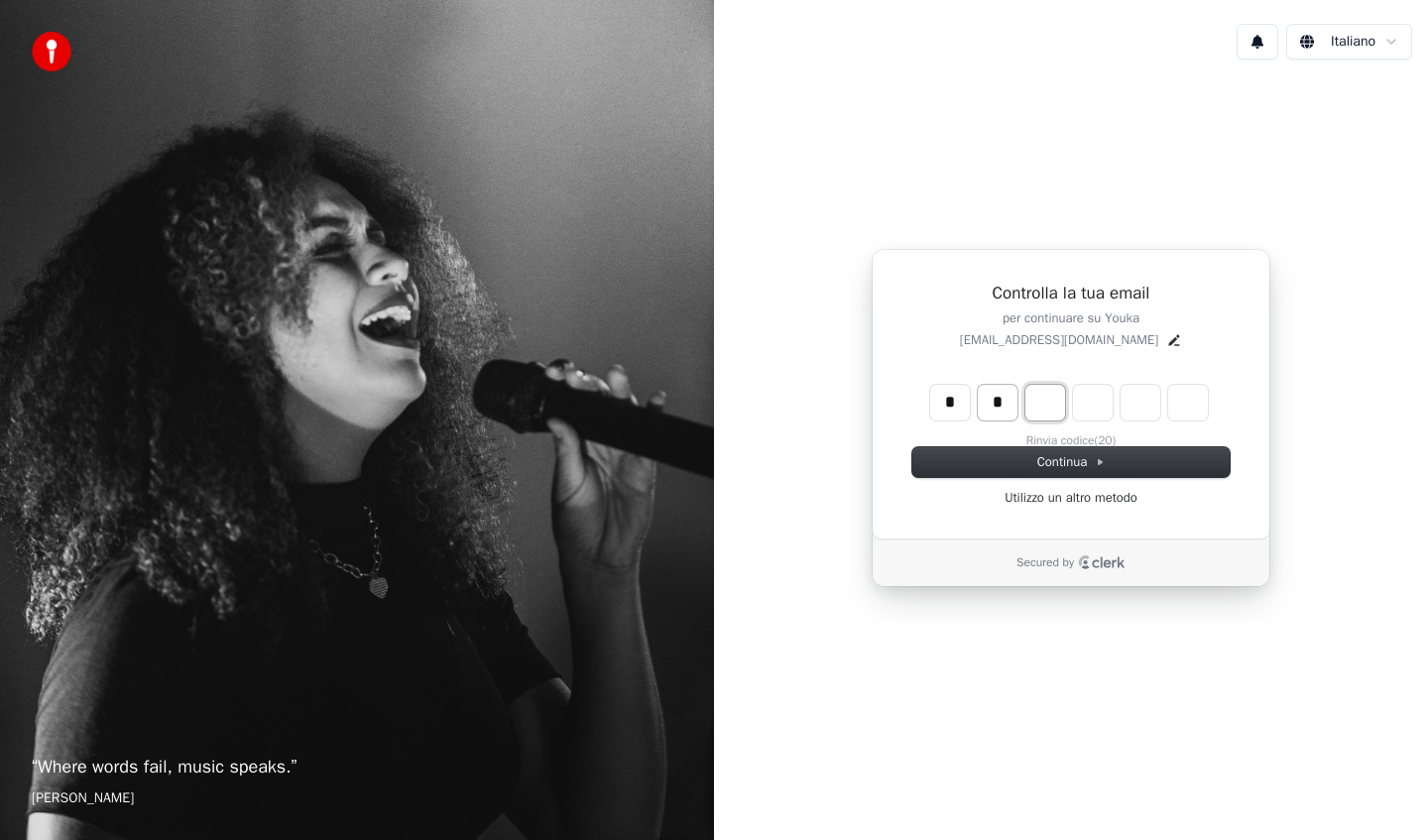 type on "*" 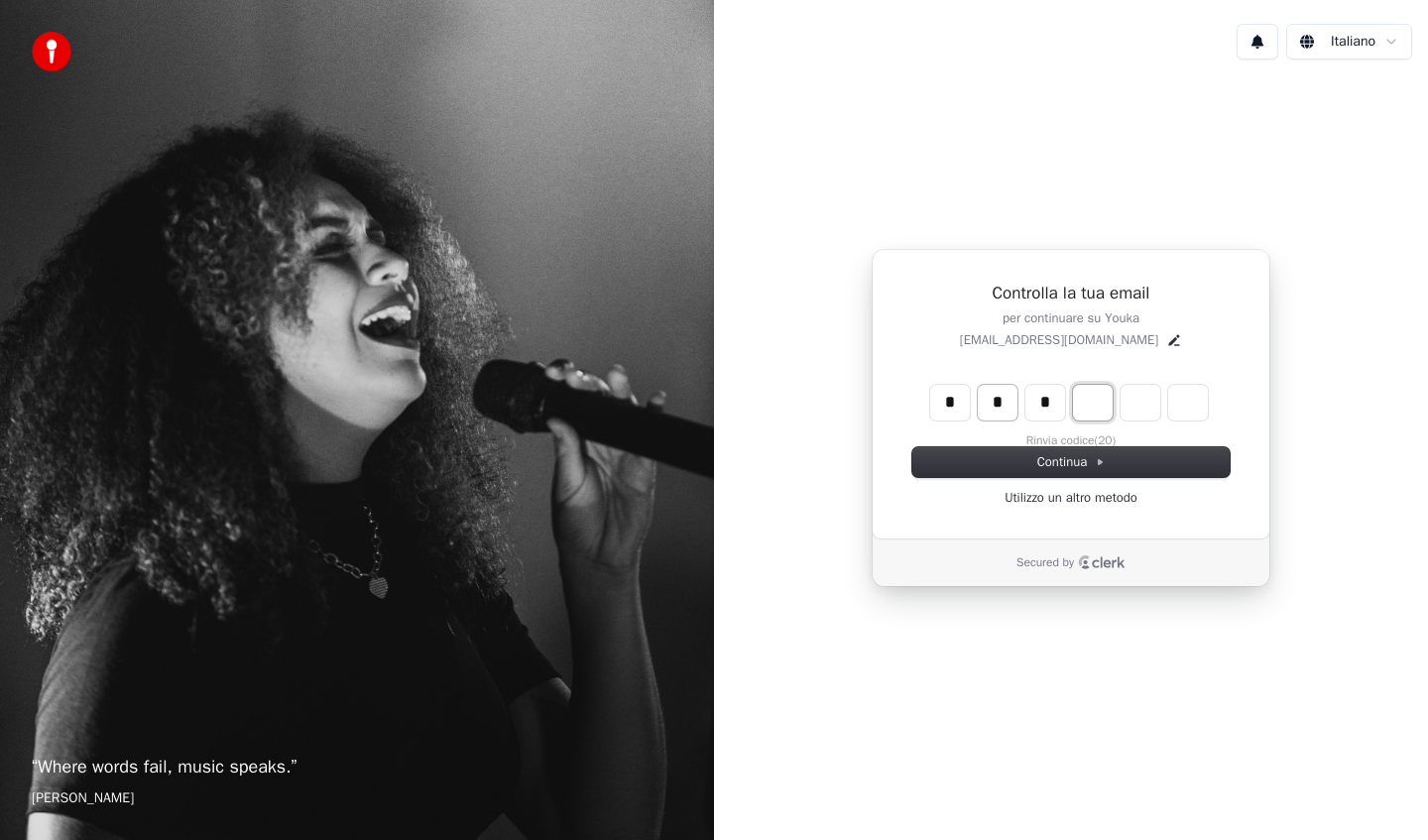 type on "*" 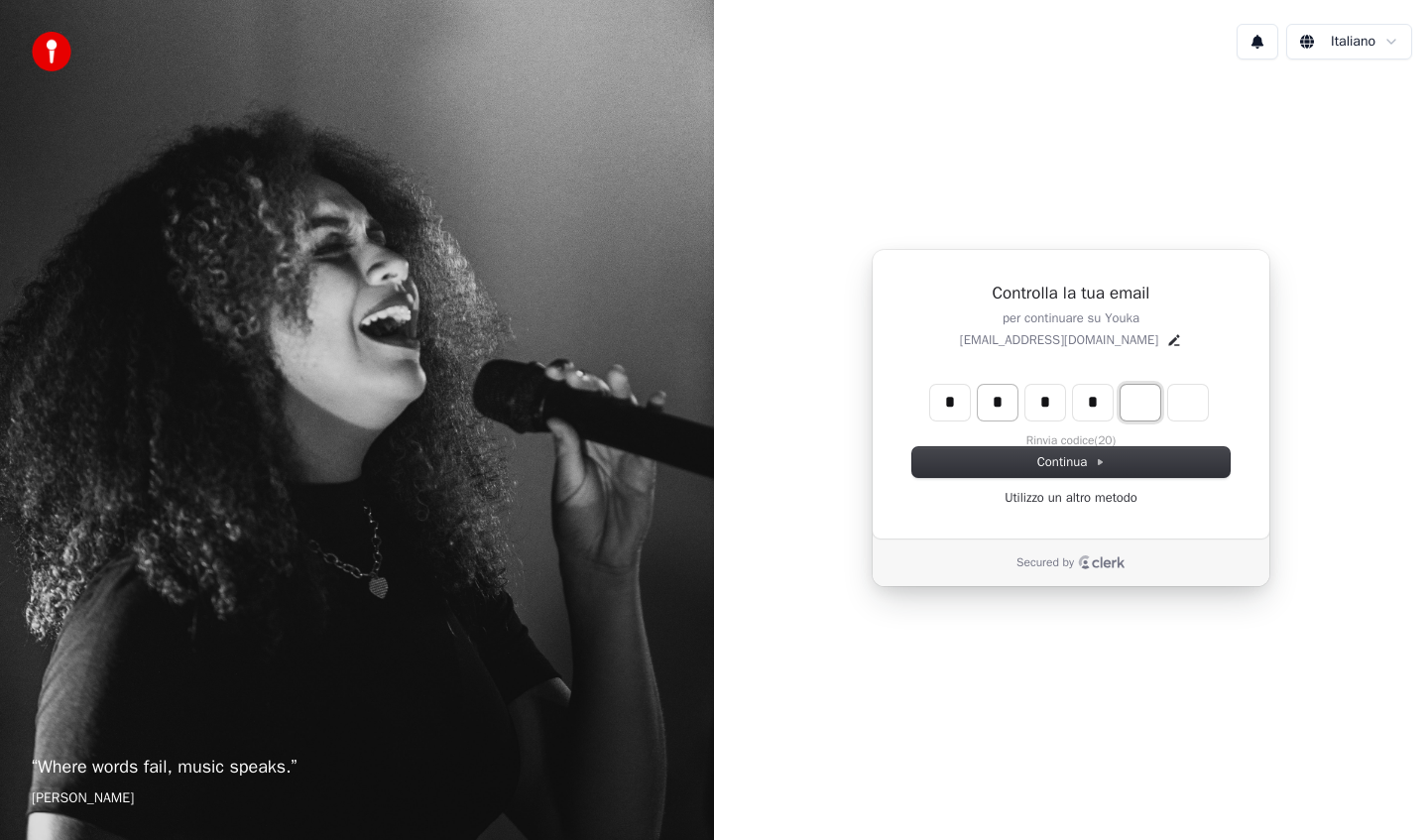type on "*" 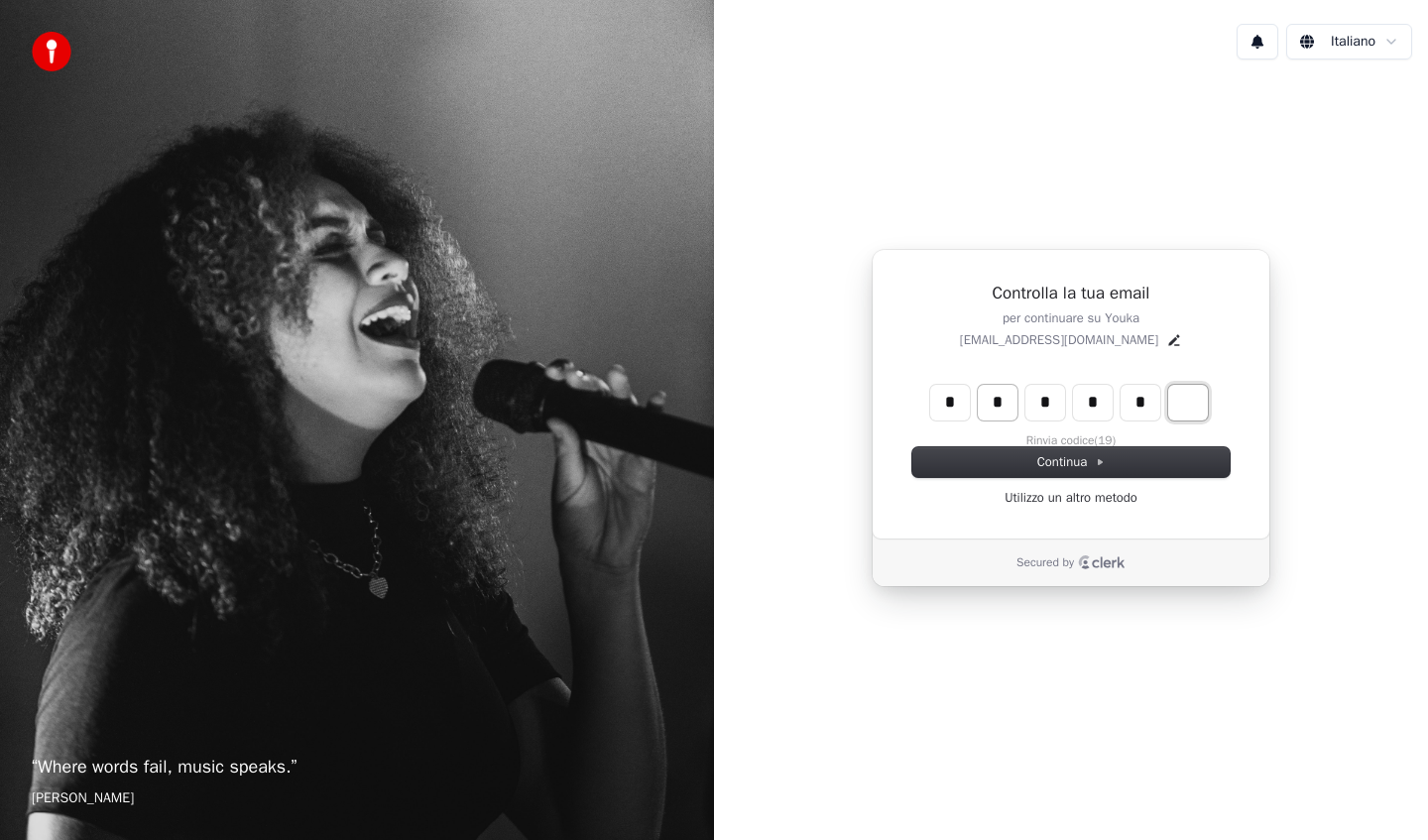 type on "*" 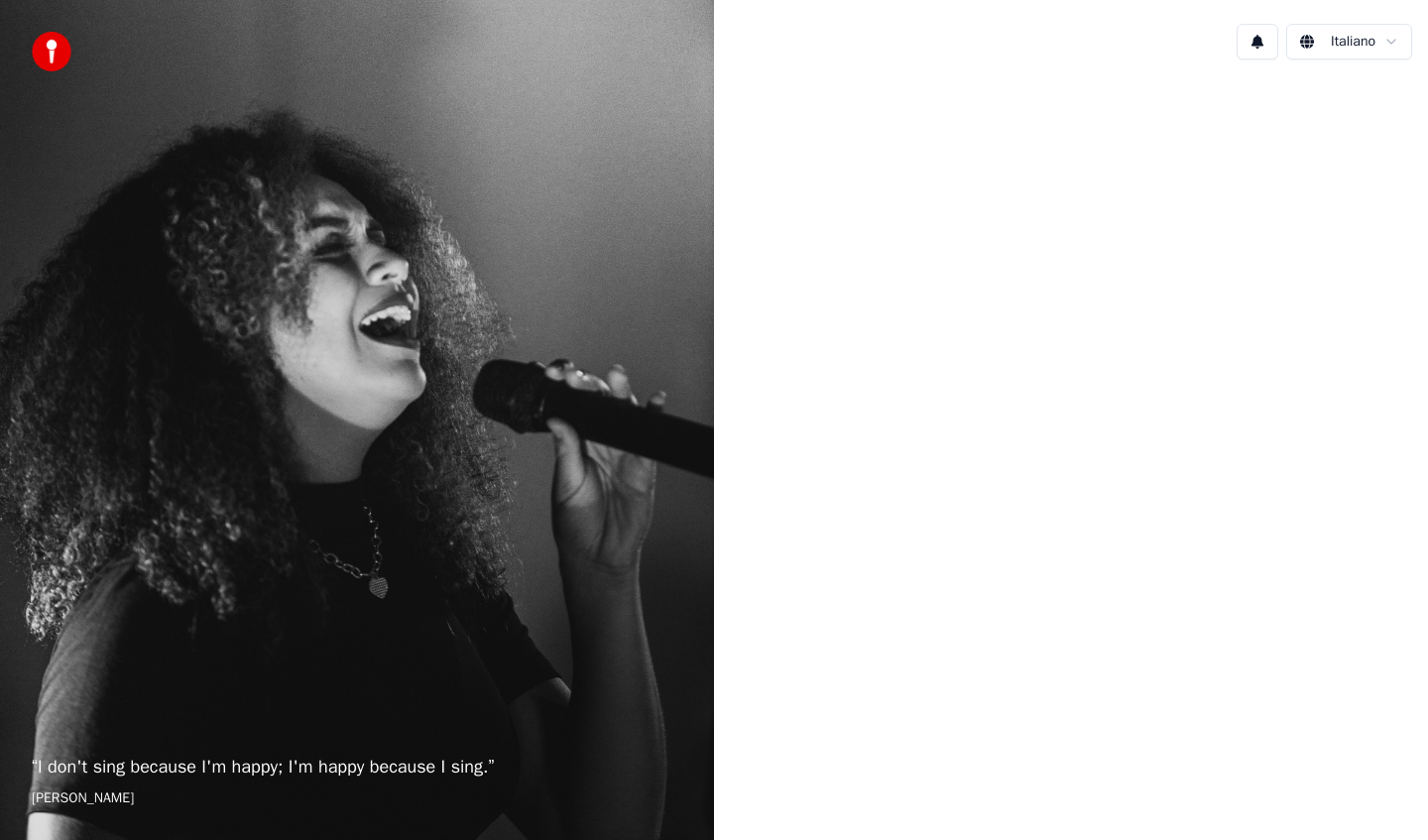 scroll, scrollTop: 0, scrollLeft: 0, axis: both 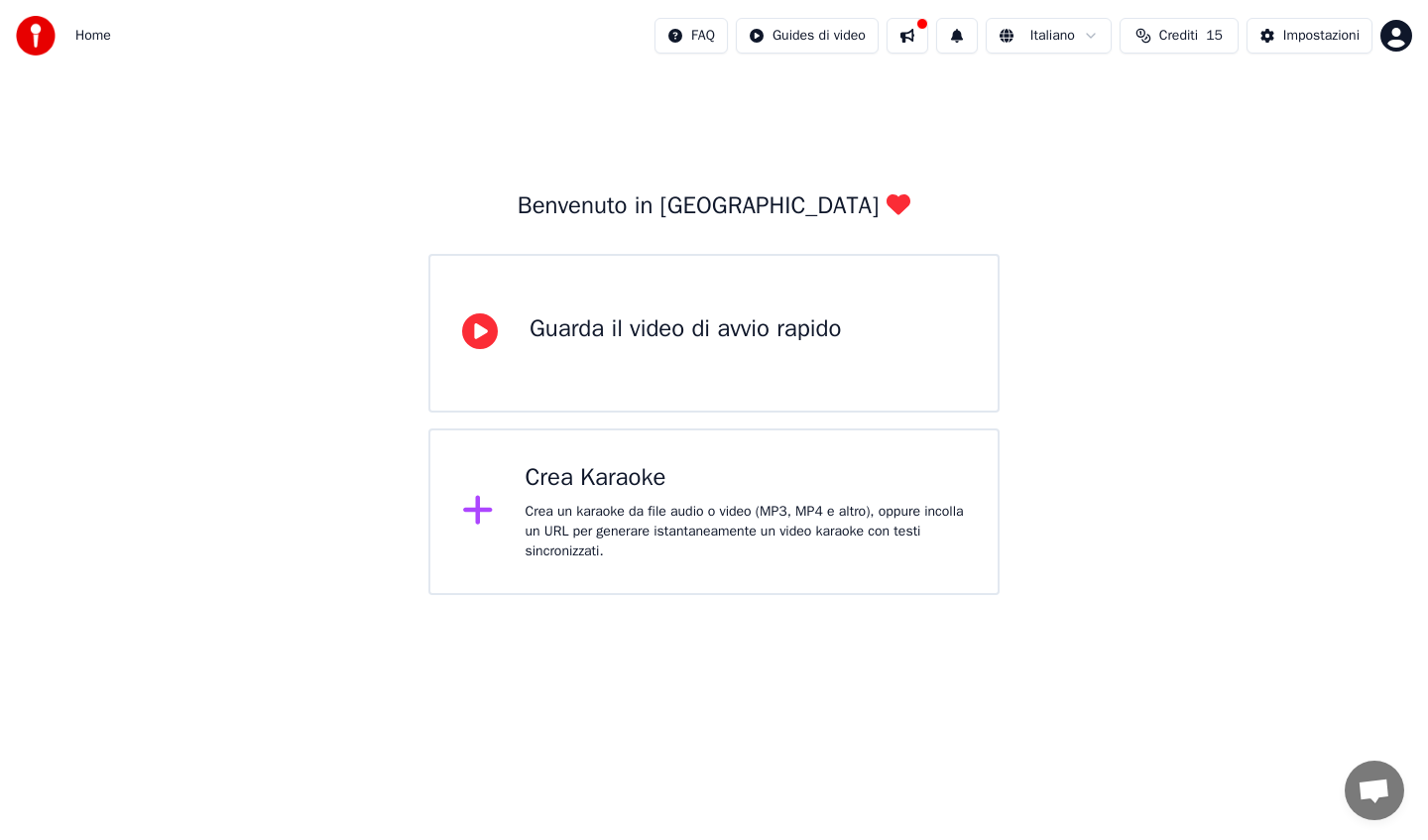 click on "Crea Karaoke Crea un karaoke da file audio o video (MP3, MP4 e altro), oppure incolla un URL per generare istantaneamente un video karaoke con testi sincronizzati." at bounding box center (746, 512) 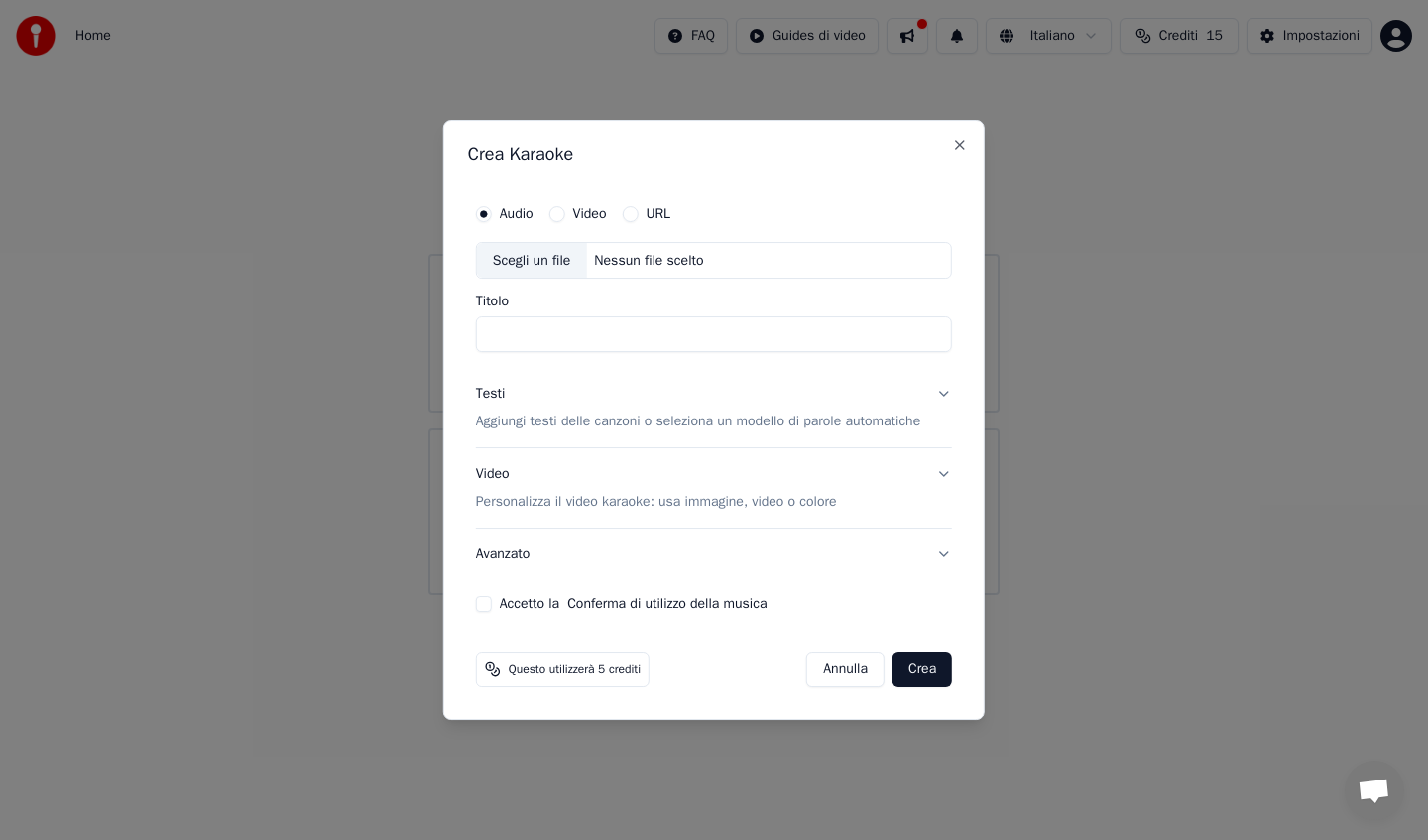 click on "URL" at bounding box center [630, 214] 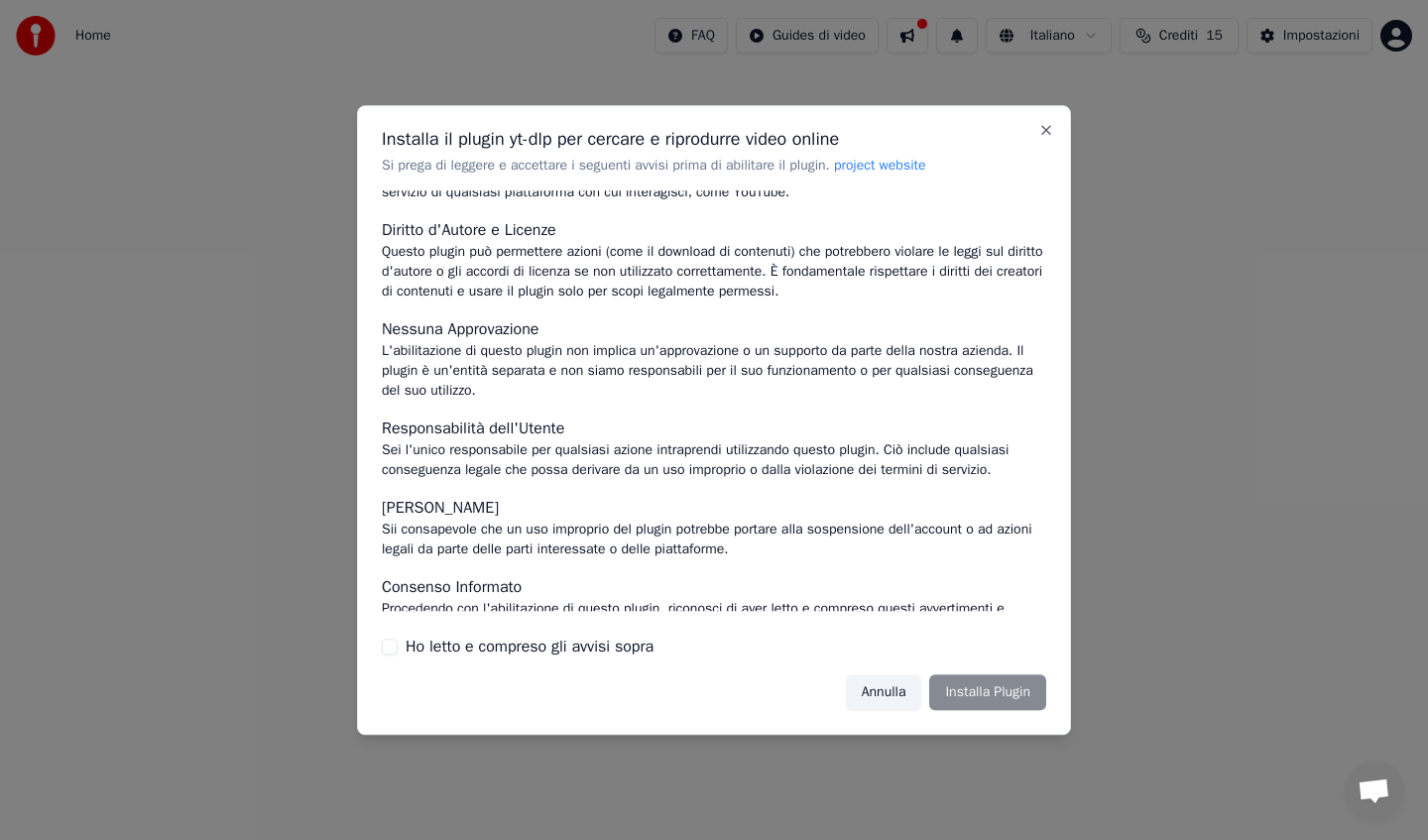 scroll, scrollTop: 55, scrollLeft: 0, axis: vertical 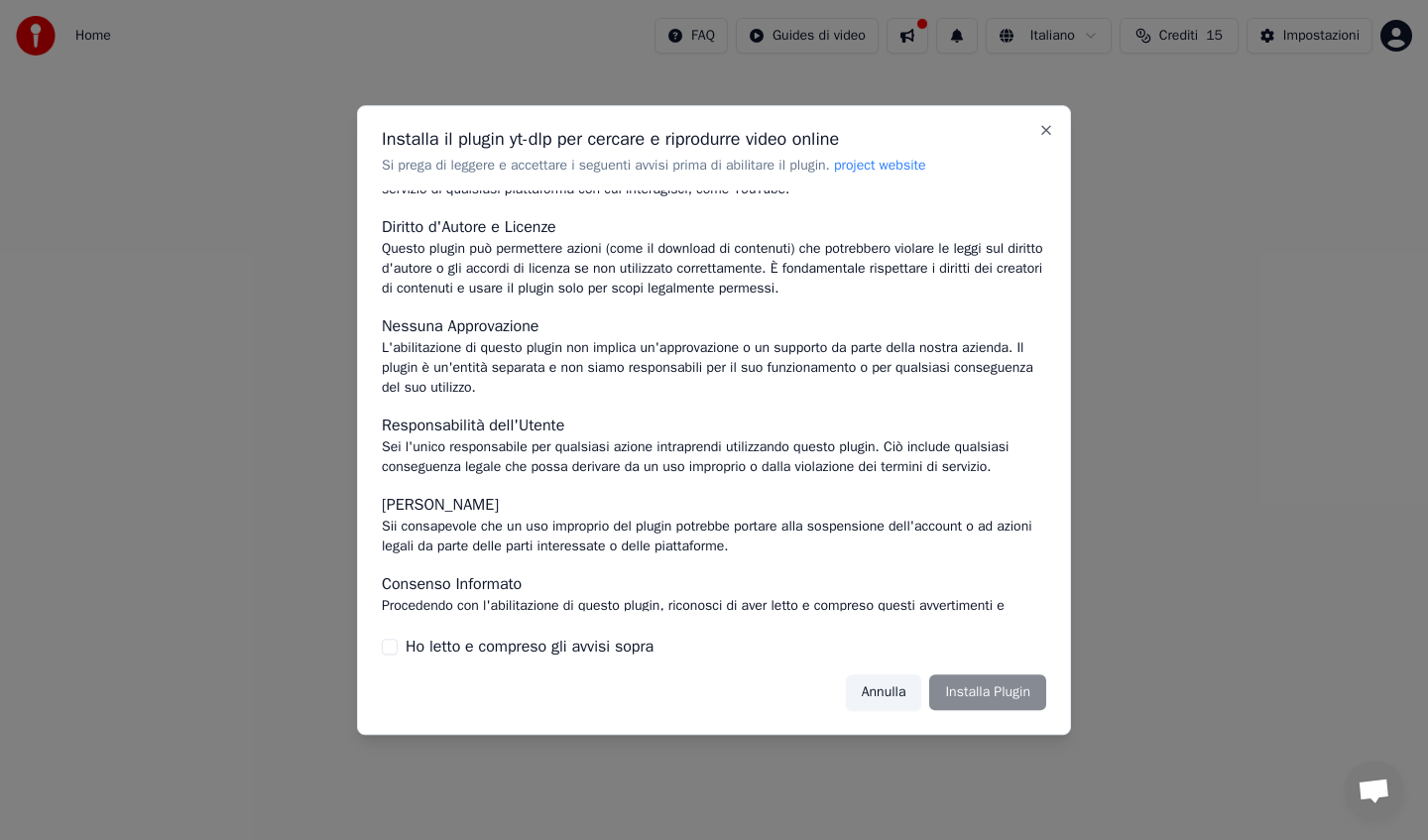click on "Ho letto e compreso gli avvisi sopra" at bounding box center (390, 647) 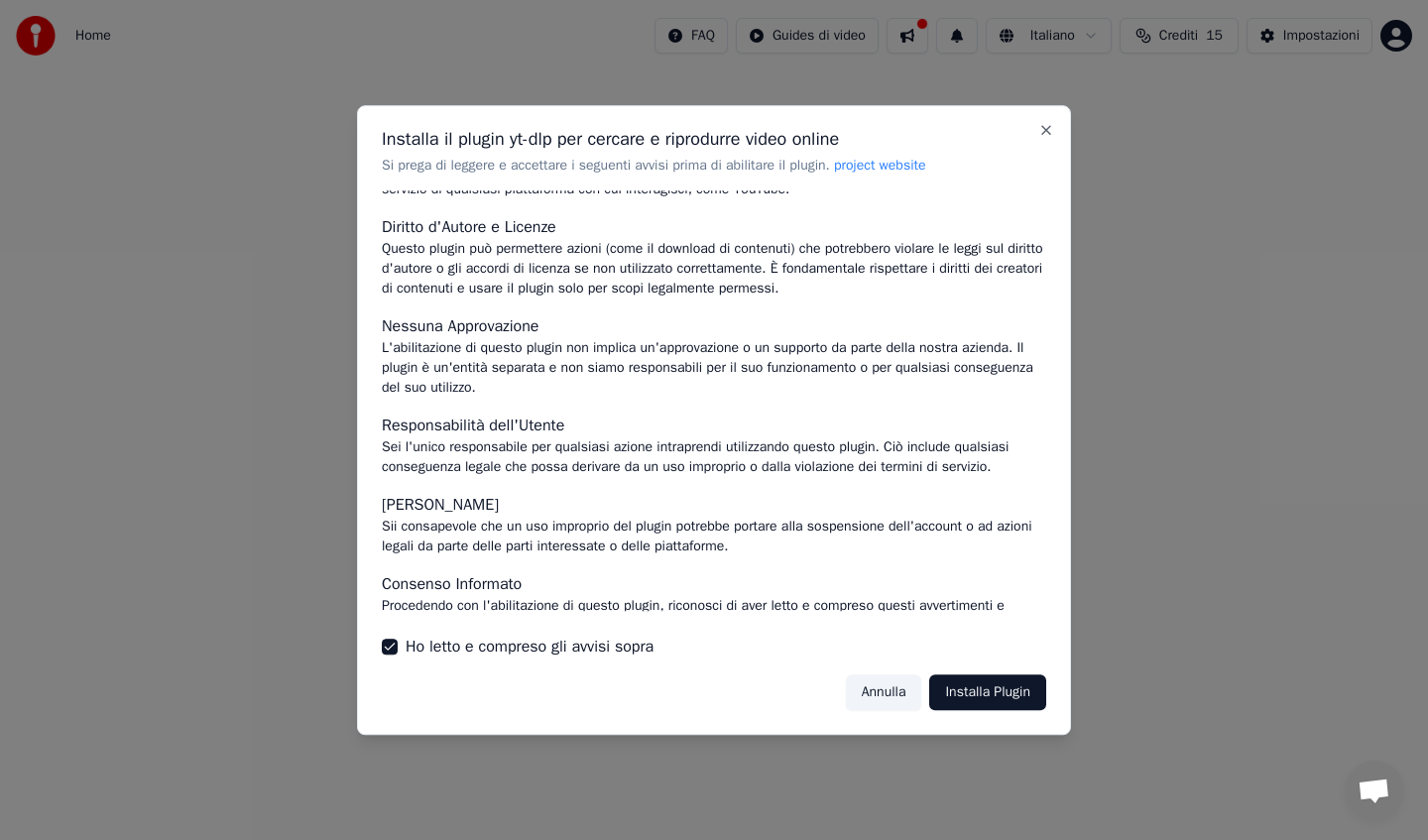 scroll, scrollTop: 79, scrollLeft: 0, axis: vertical 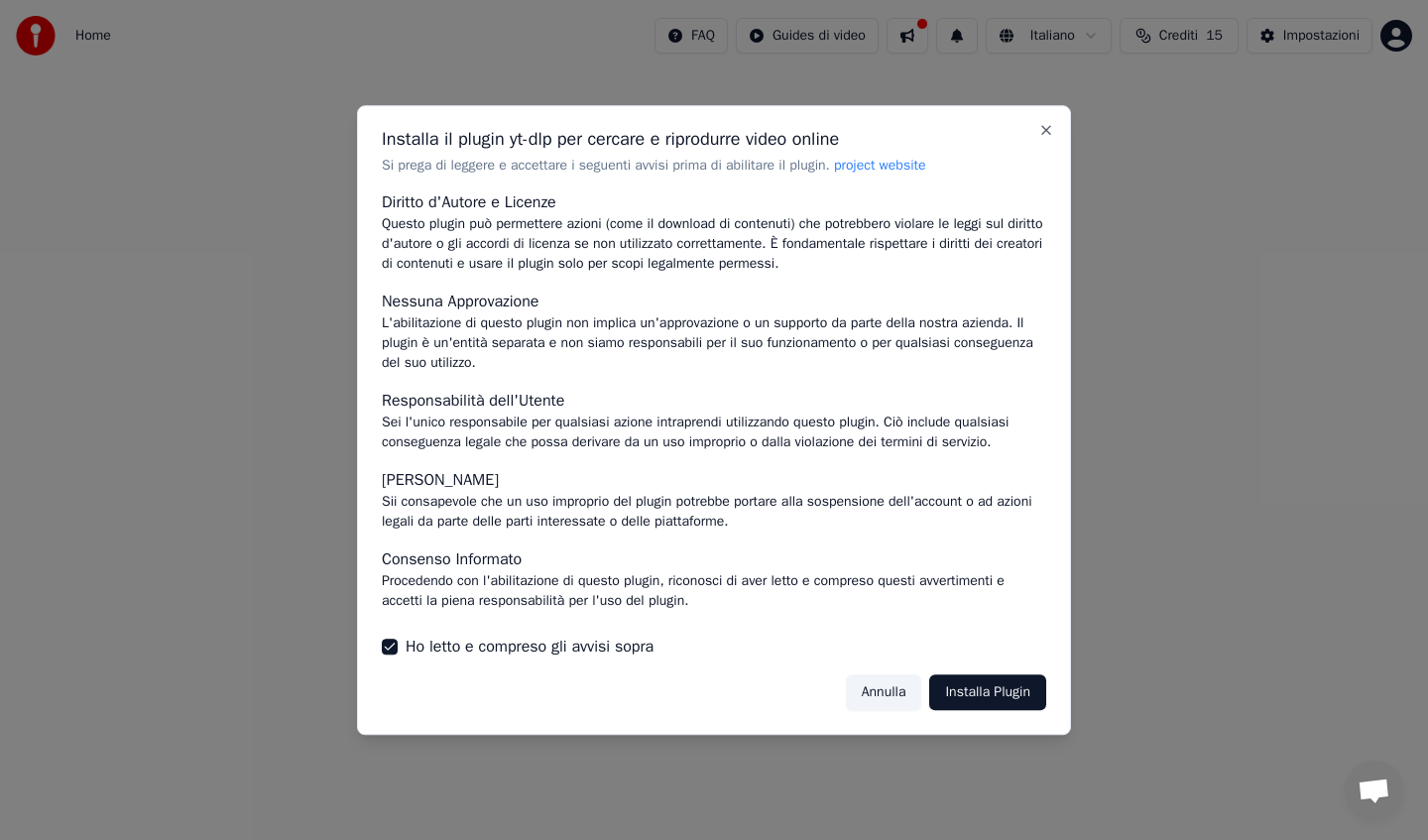 click on "Installa Plugin" at bounding box center [988, 692] 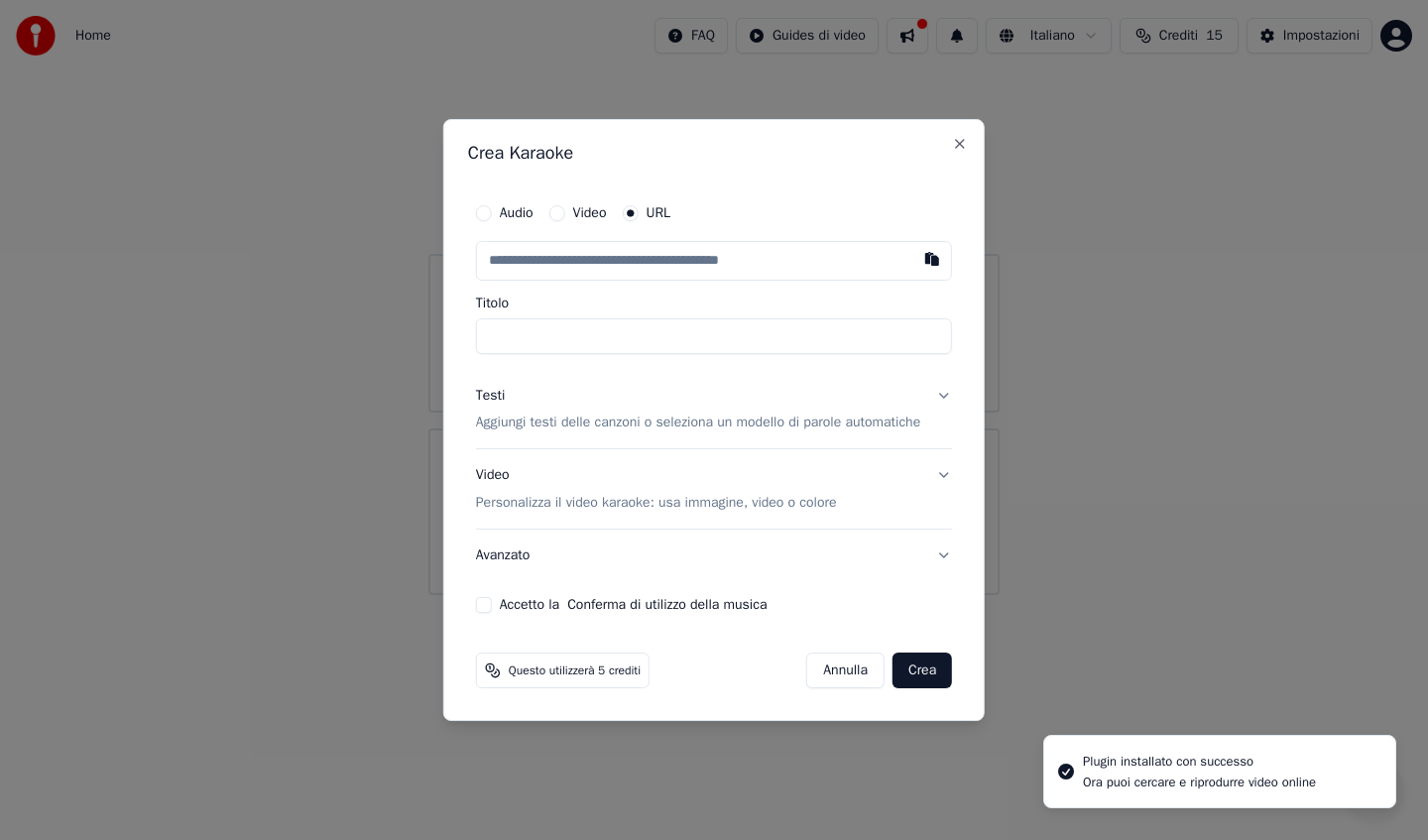 click at bounding box center [714, 261] 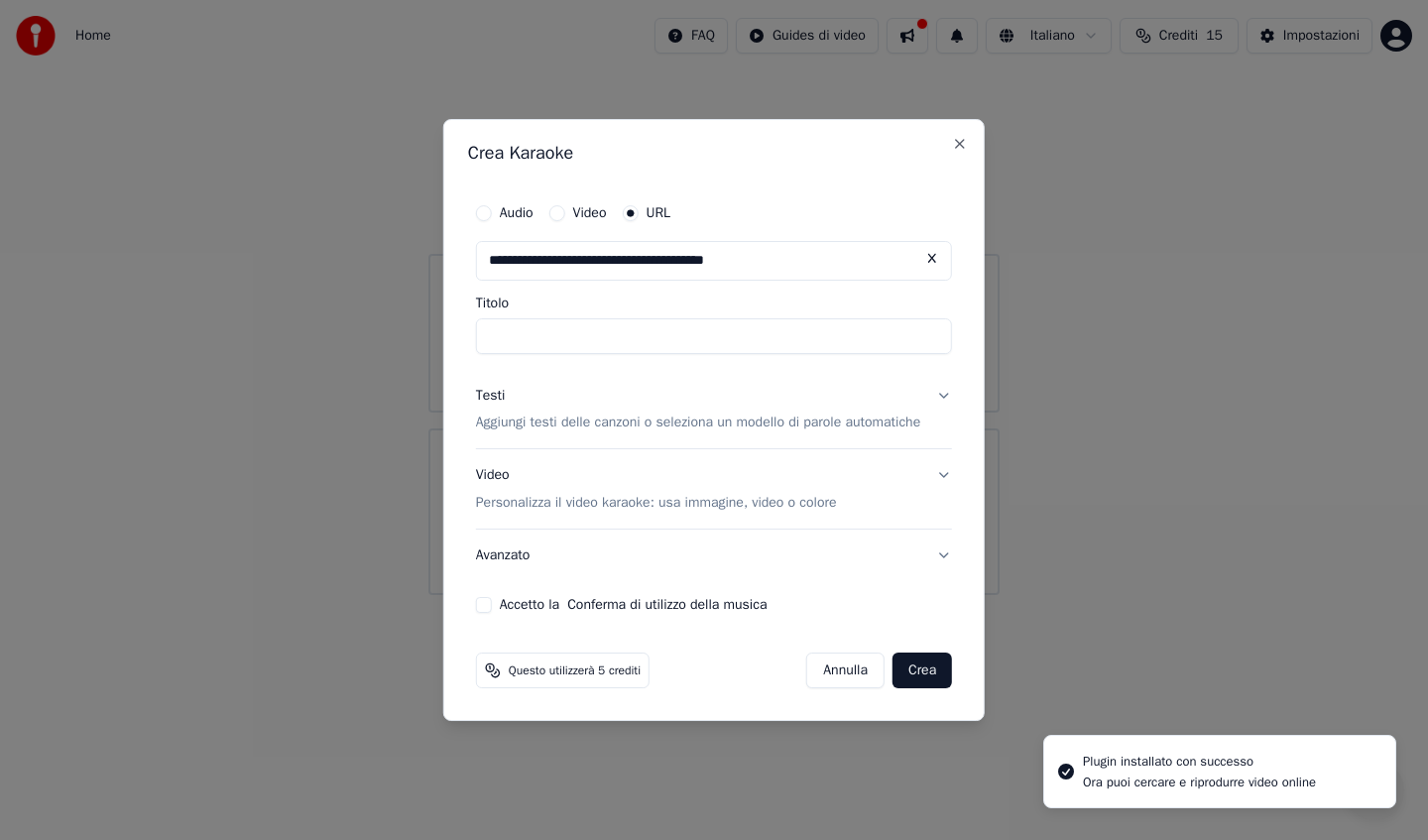 type on "**********" 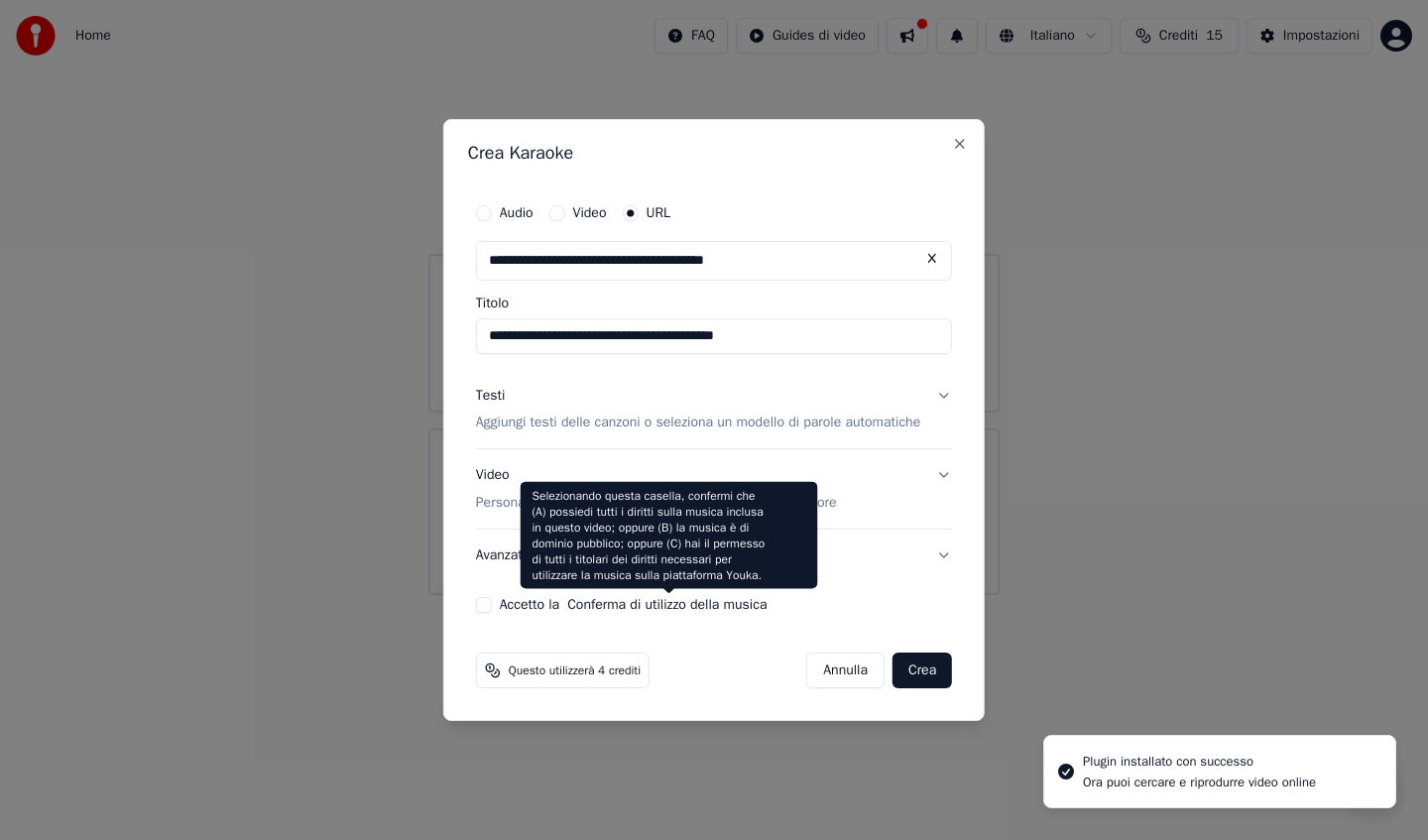 type on "**********" 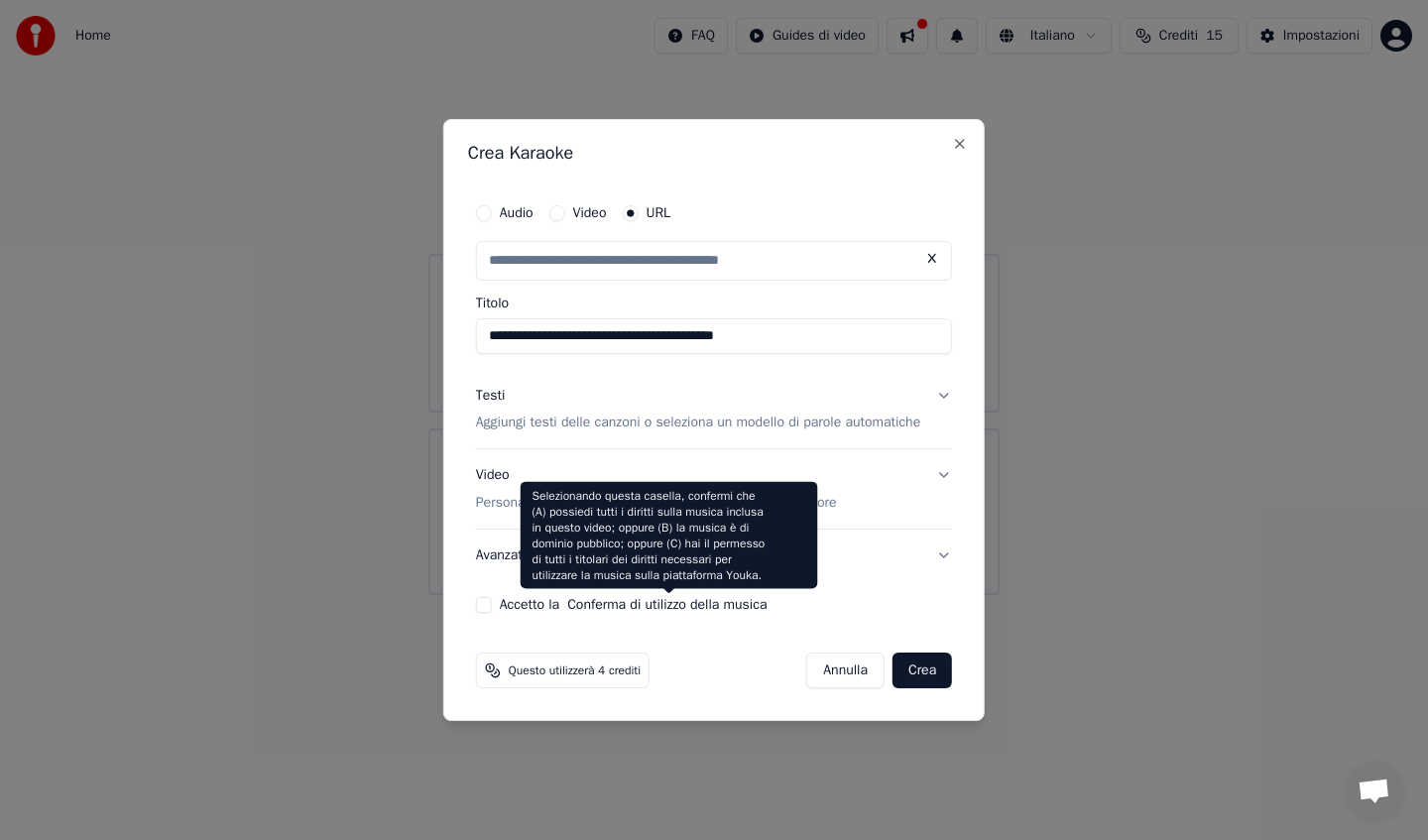 click on "Conferma di utilizzo della musica" at bounding box center [666, 605] 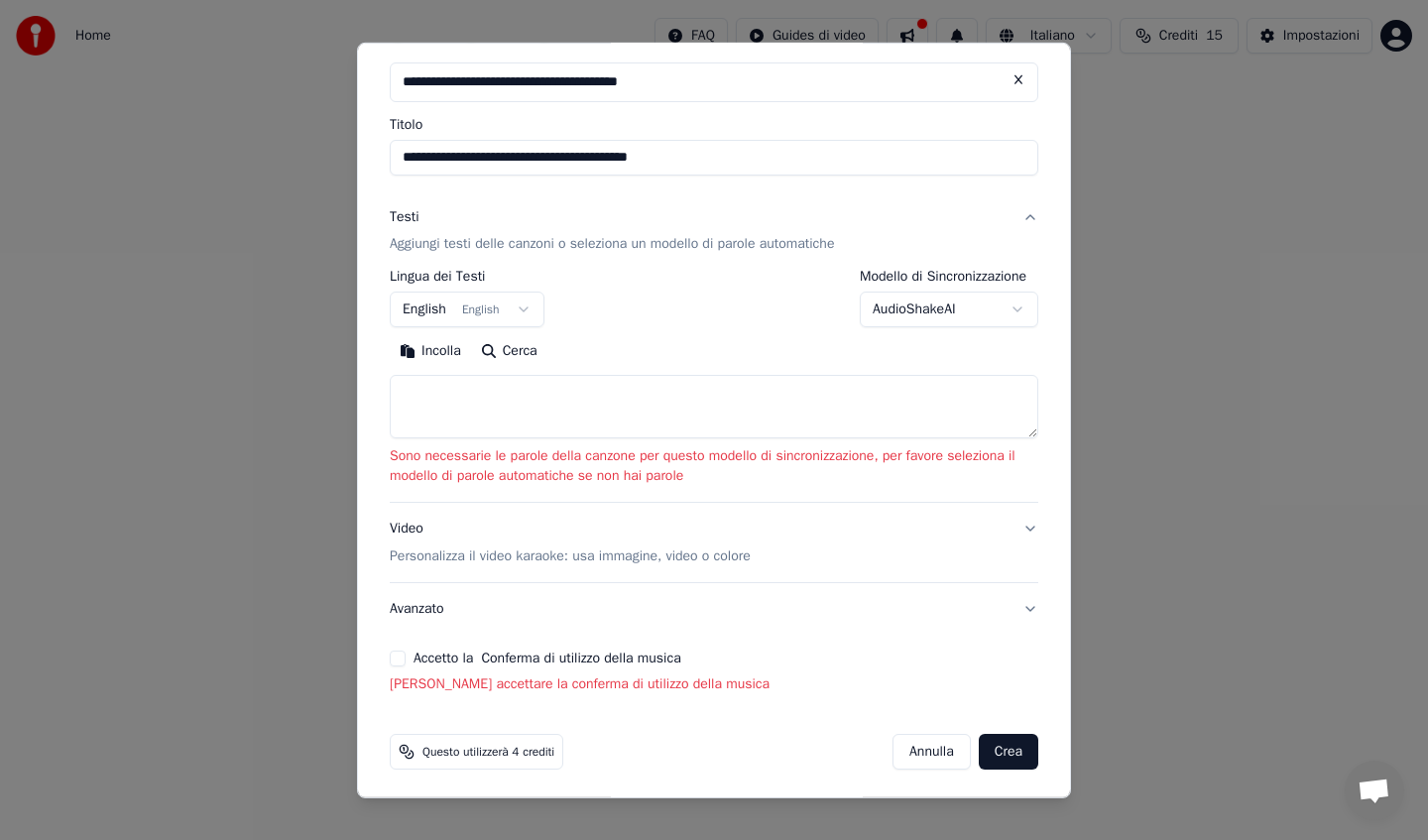 scroll, scrollTop: 106, scrollLeft: 0, axis: vertical 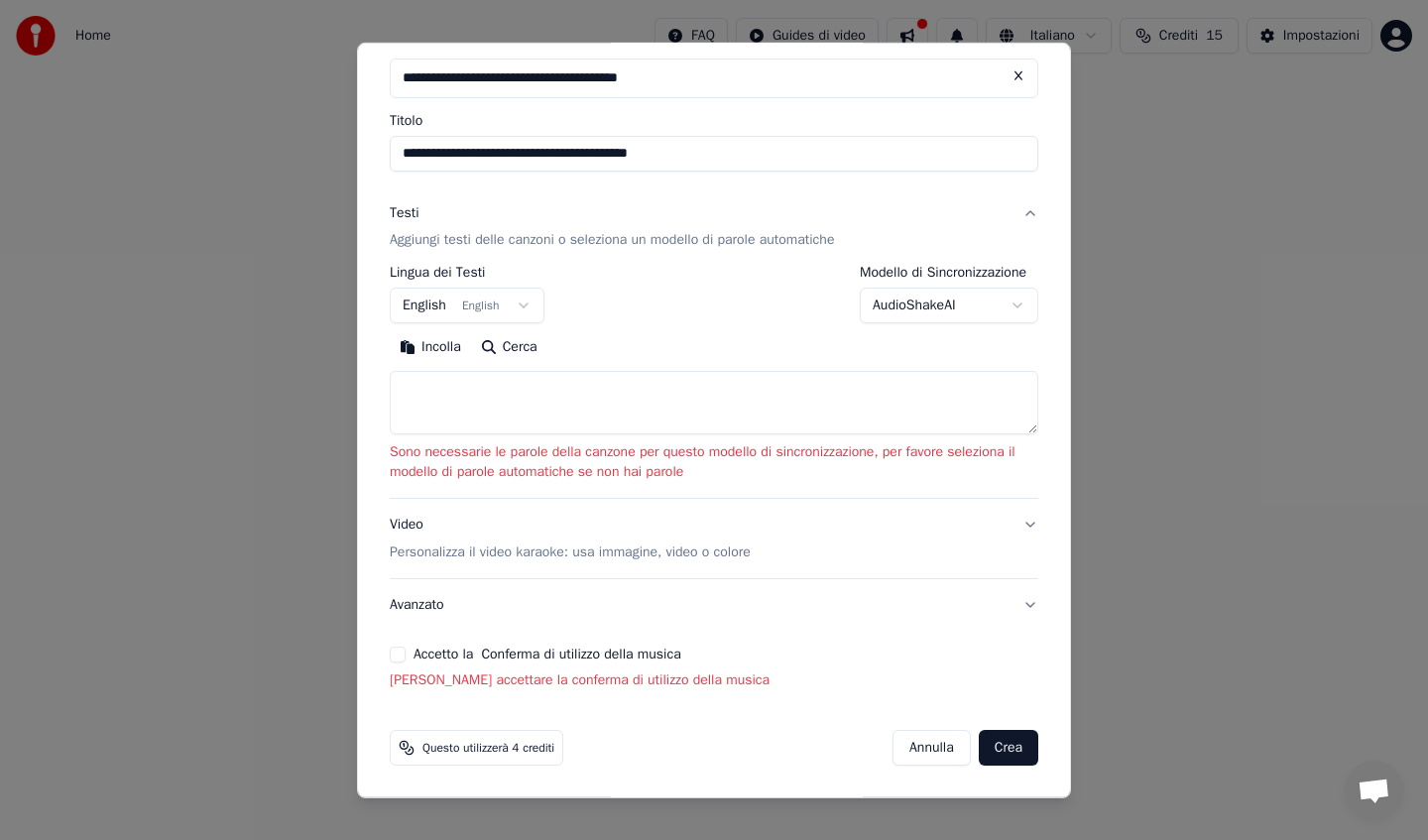 click on "**********" at bounding box center (714, 298) 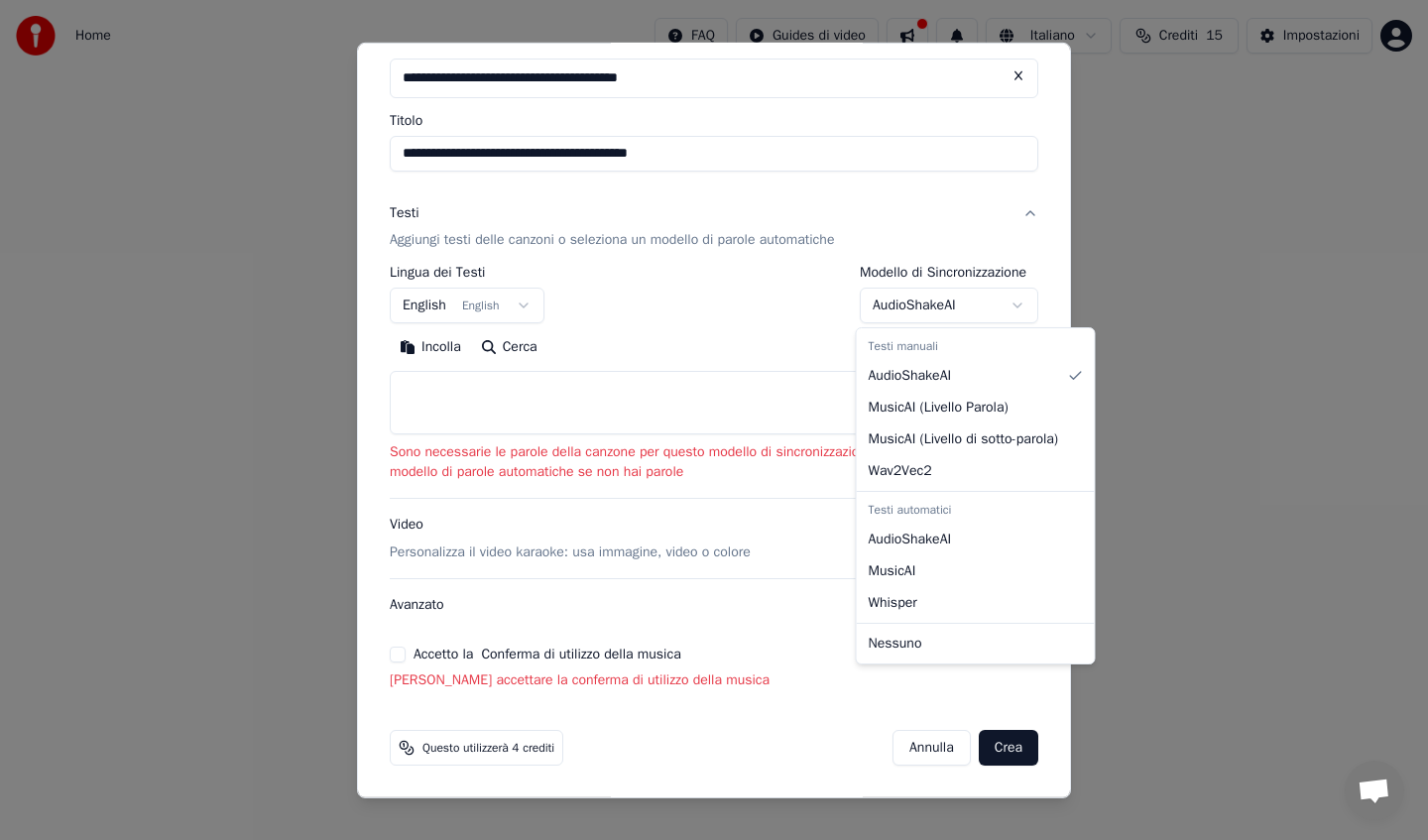 click on "**********" at bounding box center (714, 298) 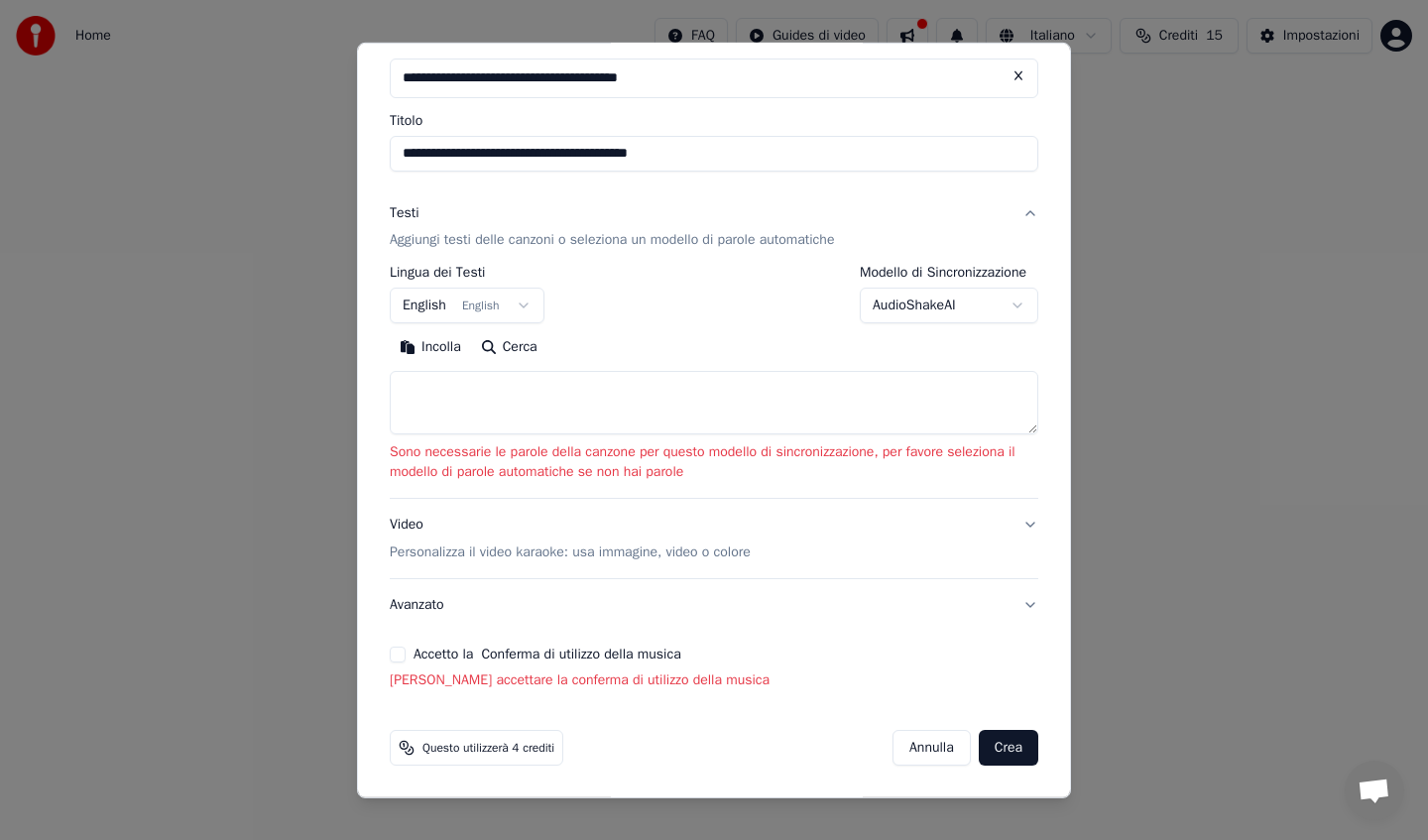 click on "Aggiungi testi delle canzoni o seleziona un modello di parole automatiche" at bounding box center (612, 240) 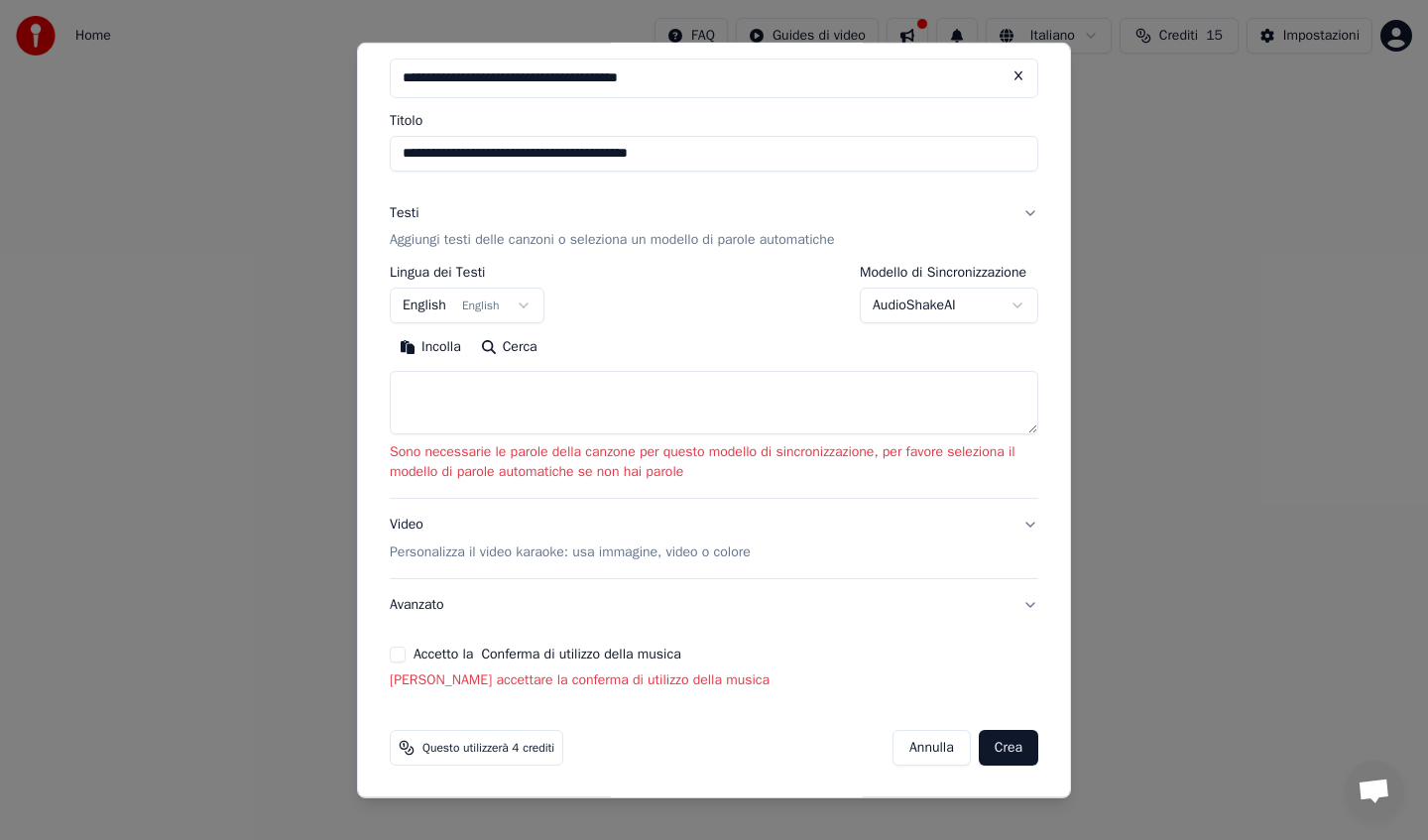 scroll, scrollTop: 0, scrollLeft: 0, axis: both 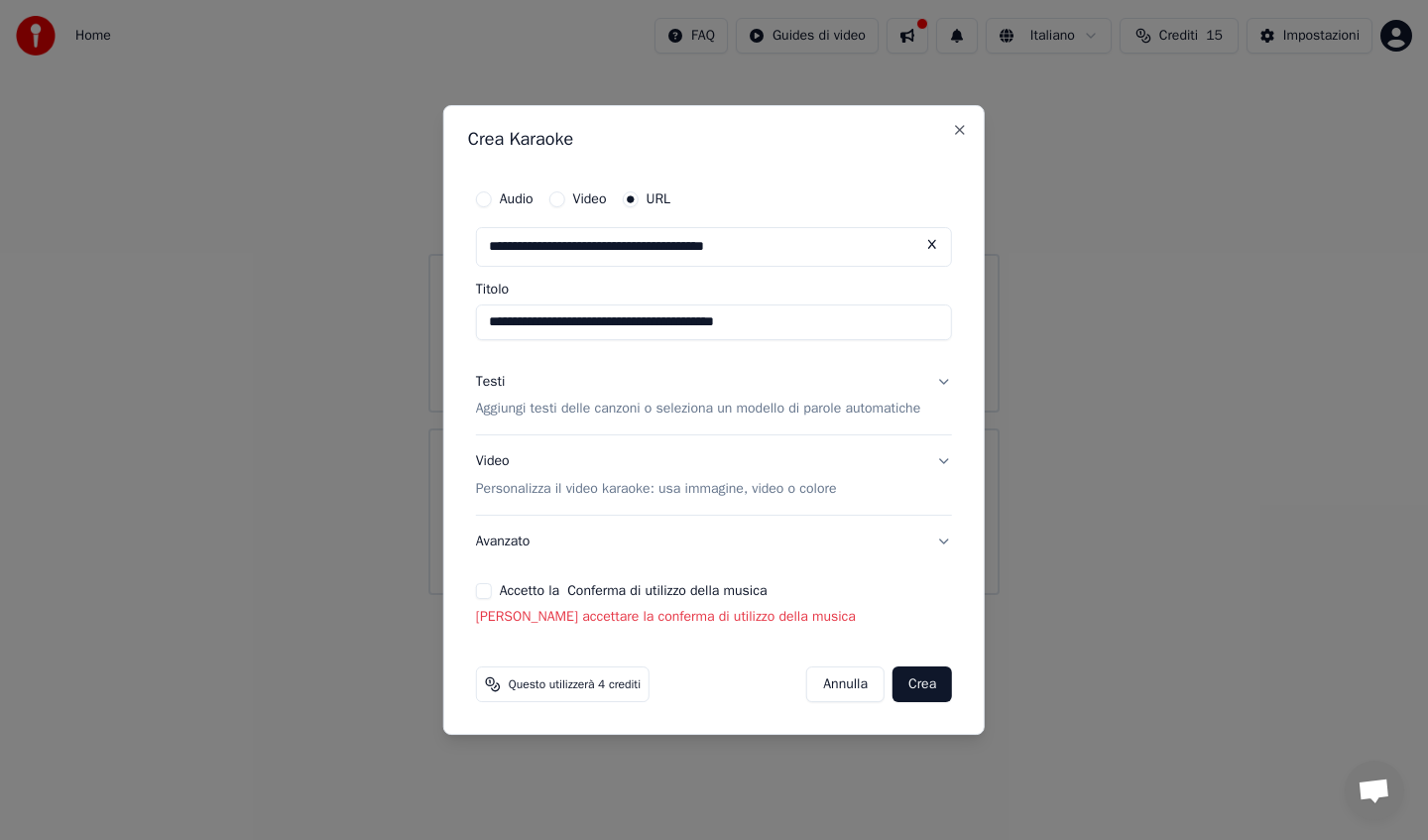 click on "Accetto la   Conferma di utilizzo della musica" at bounding box center (484, 591) 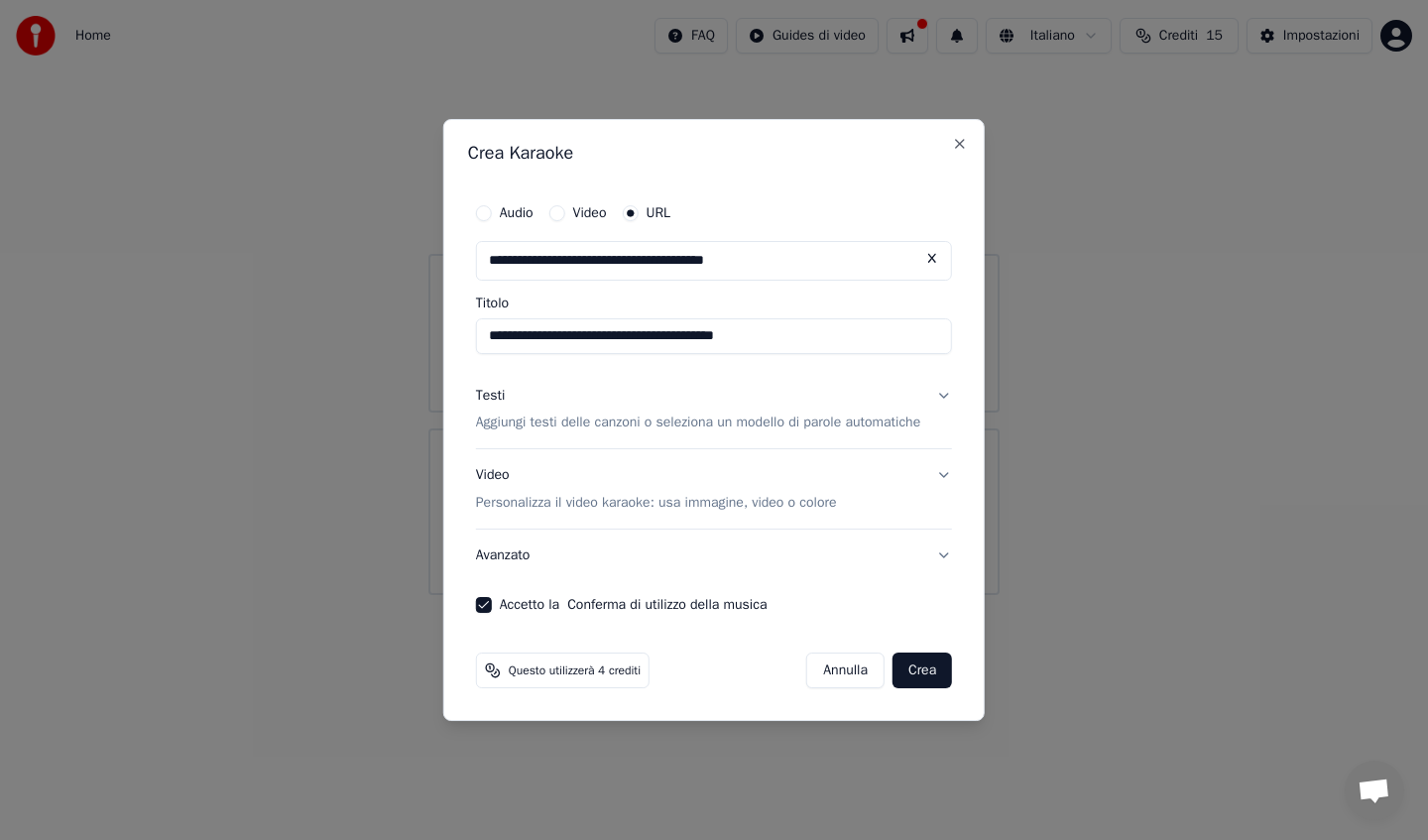 click on "Crea" at bounding box center [922, 670] 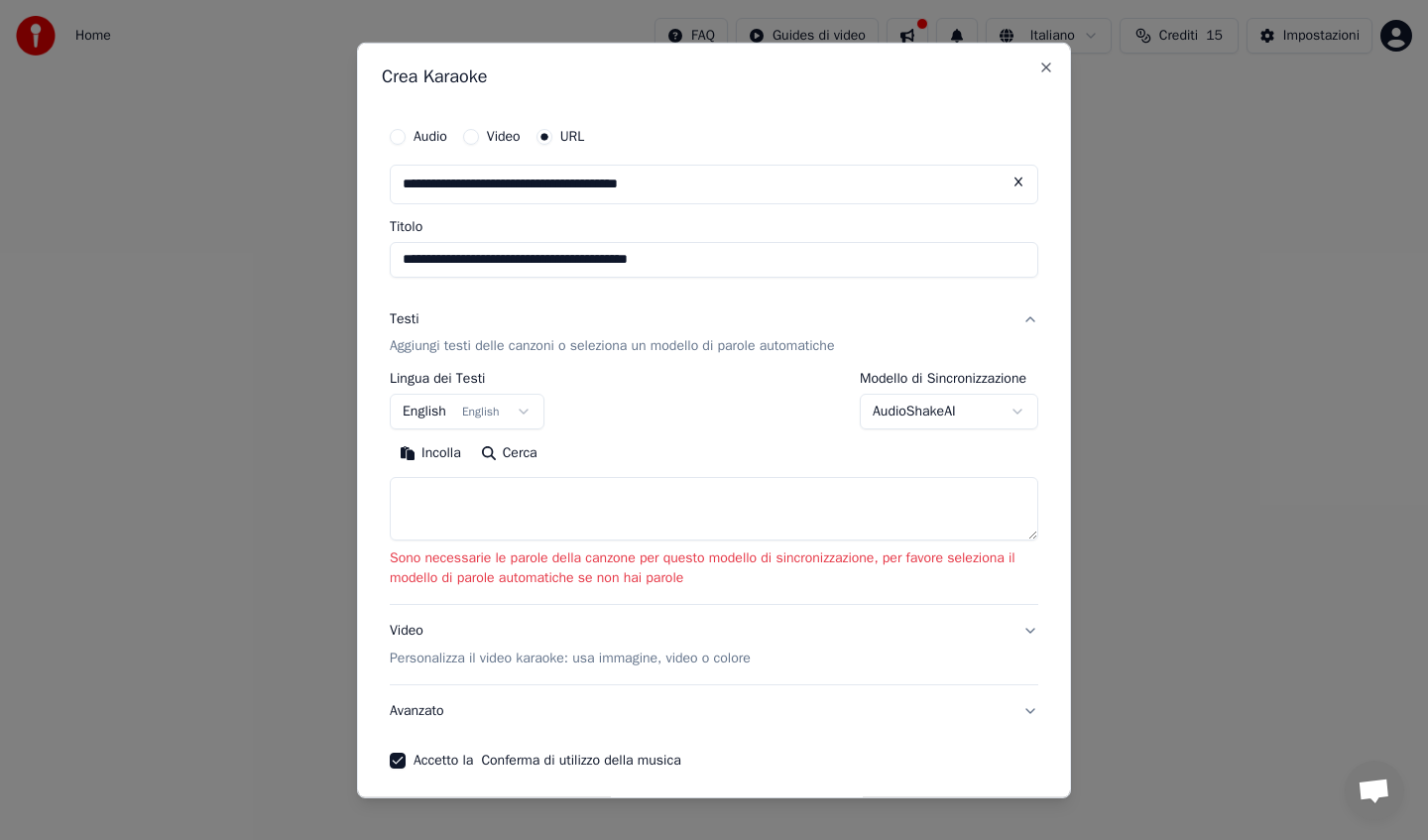 click on "English English" at bounding box center [467, 412] 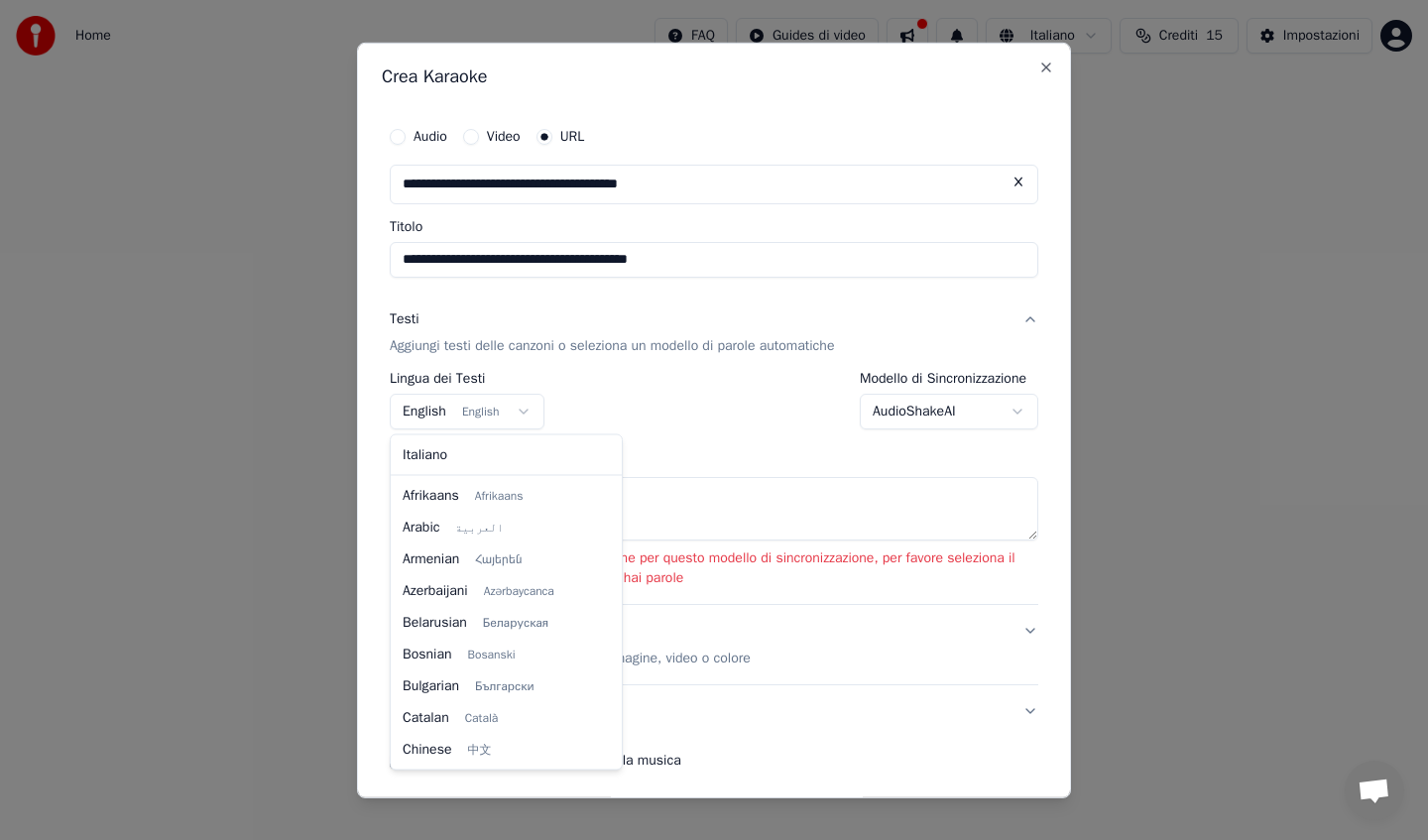 scroll, scrollTop: 159, scrollLeft: 0, axis: vertical 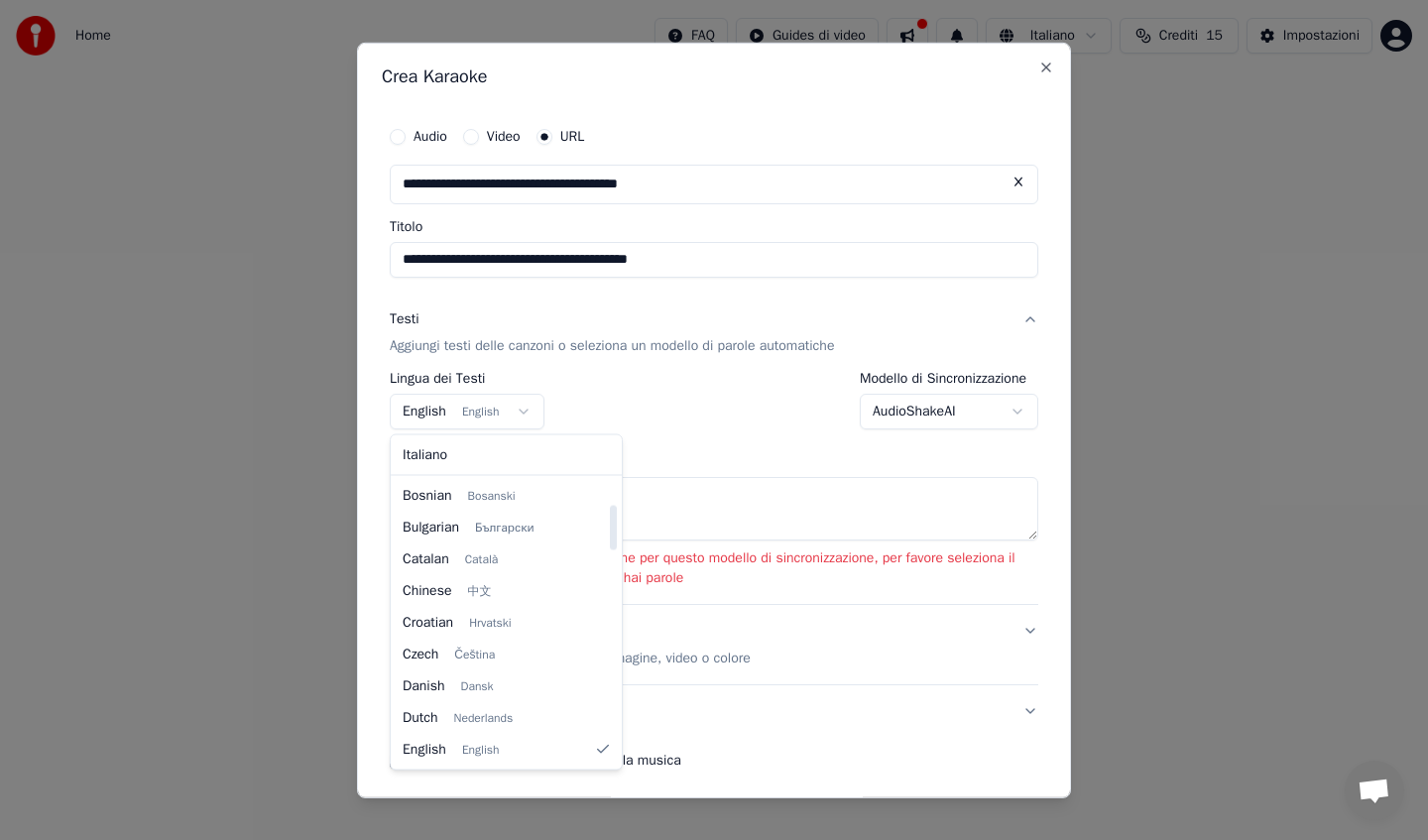 select on "**" 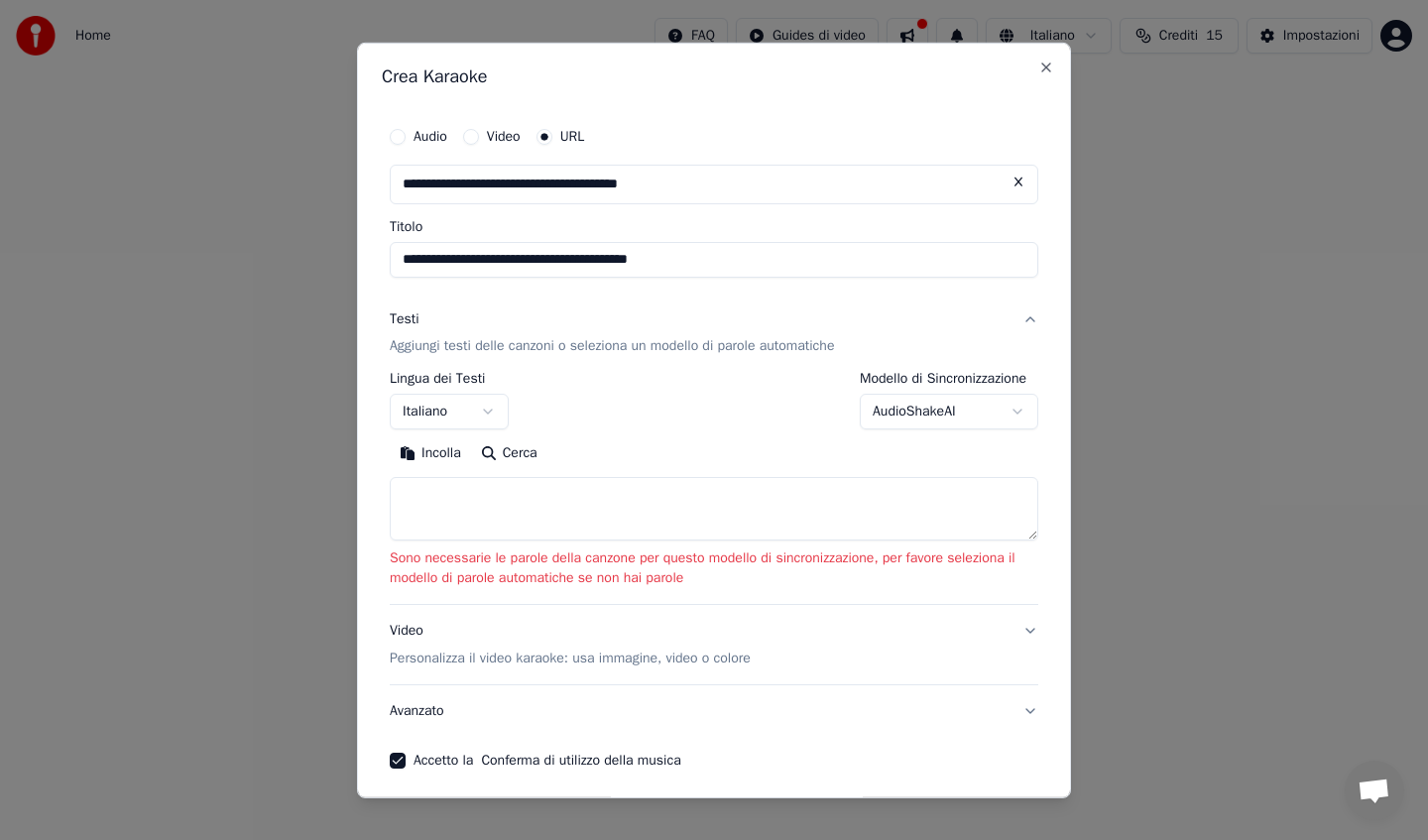 click at bounding box center (714, 509) 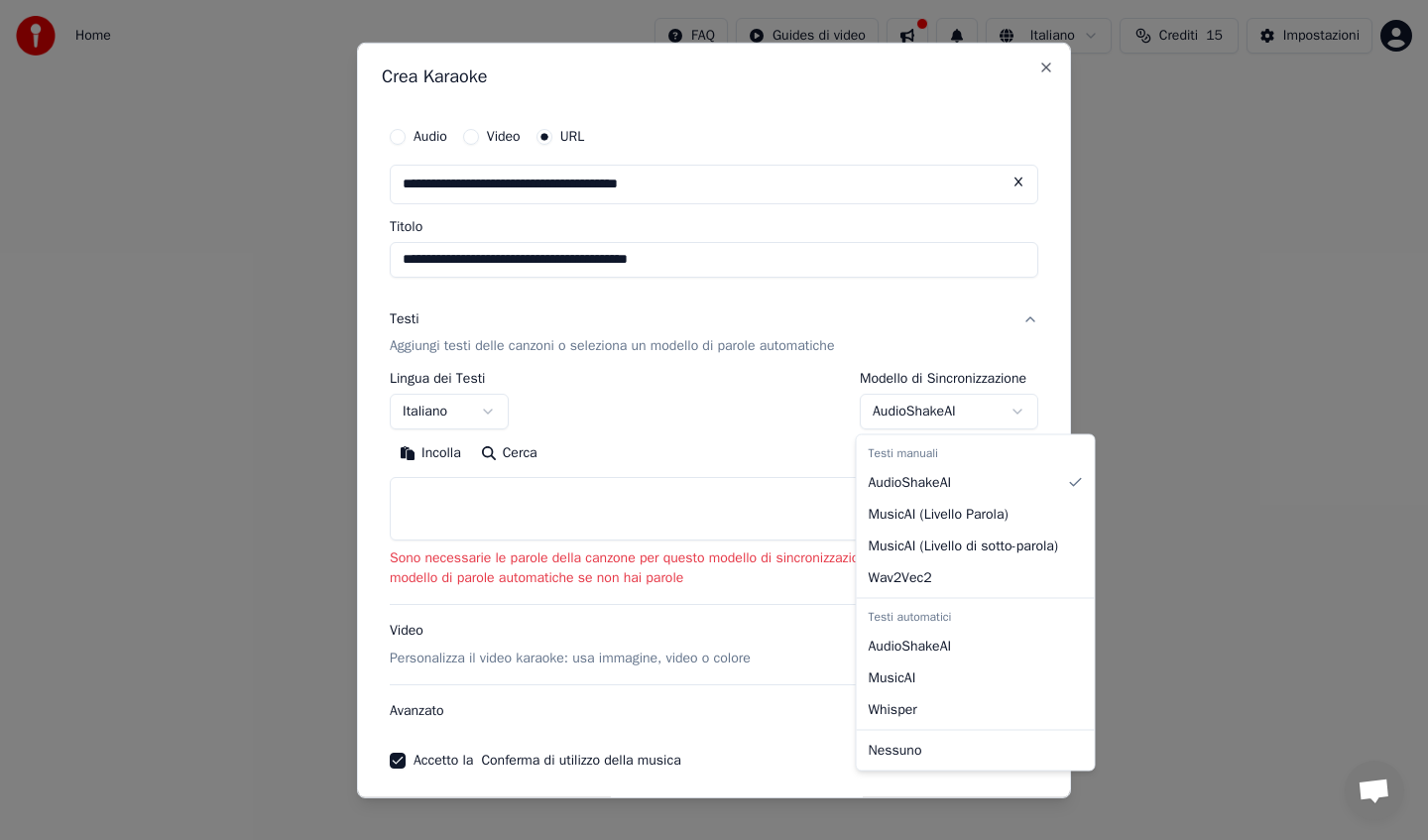 click on "**********" at bounding box center [714, 298] 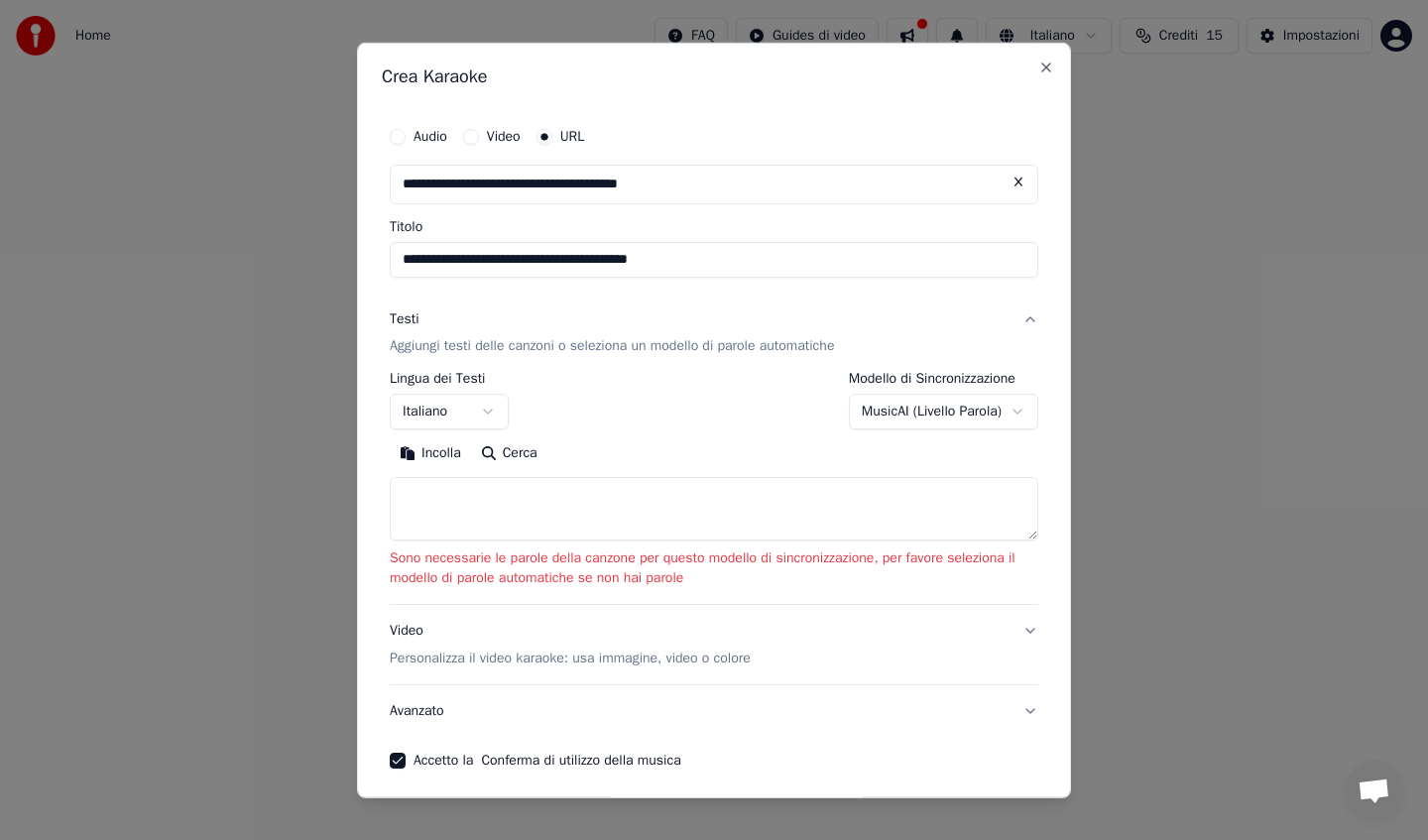 scroll, scrollTop: 78, scrollLeft: 0, axis: vertical 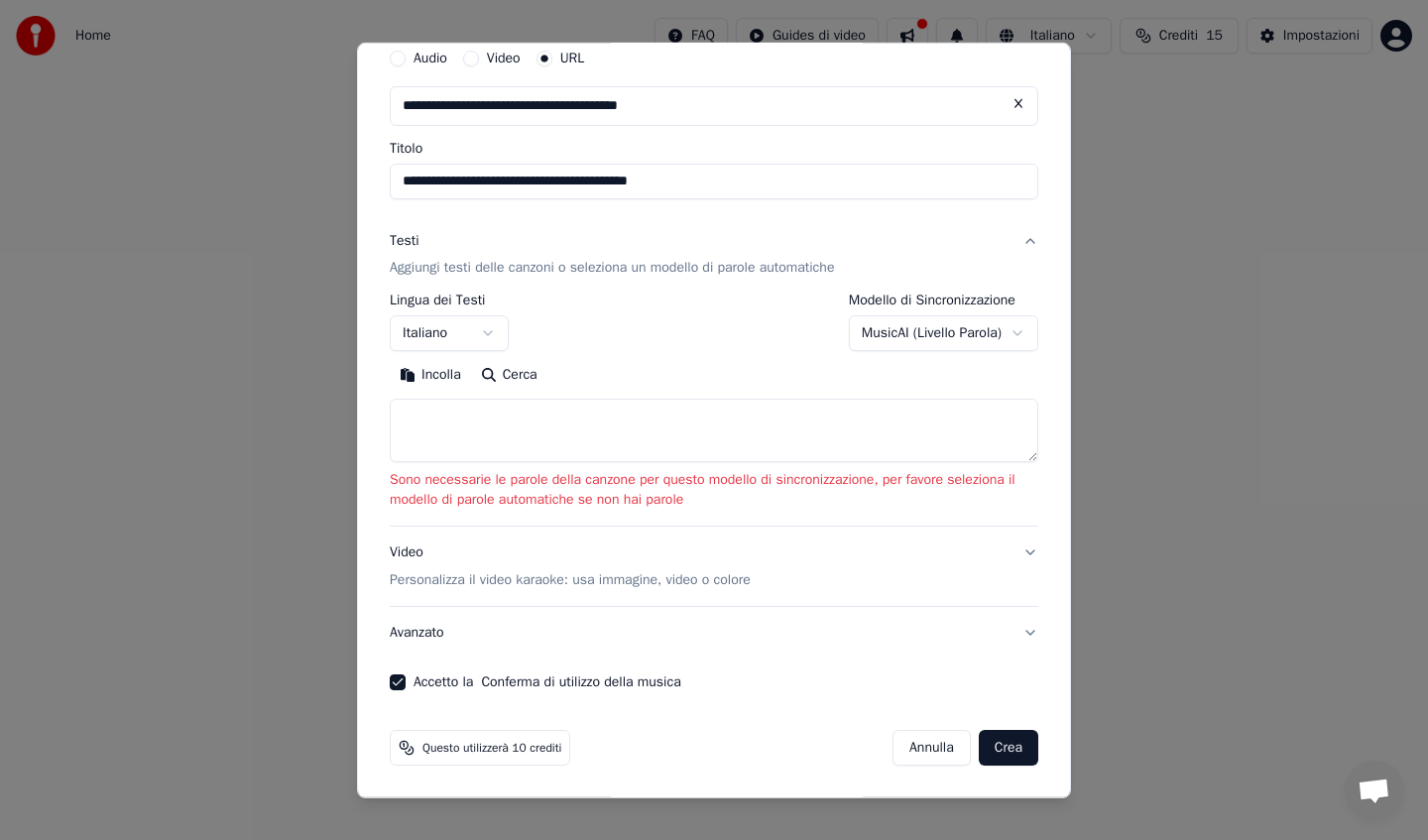click on "Crea" at bounding box center [1009, 748] 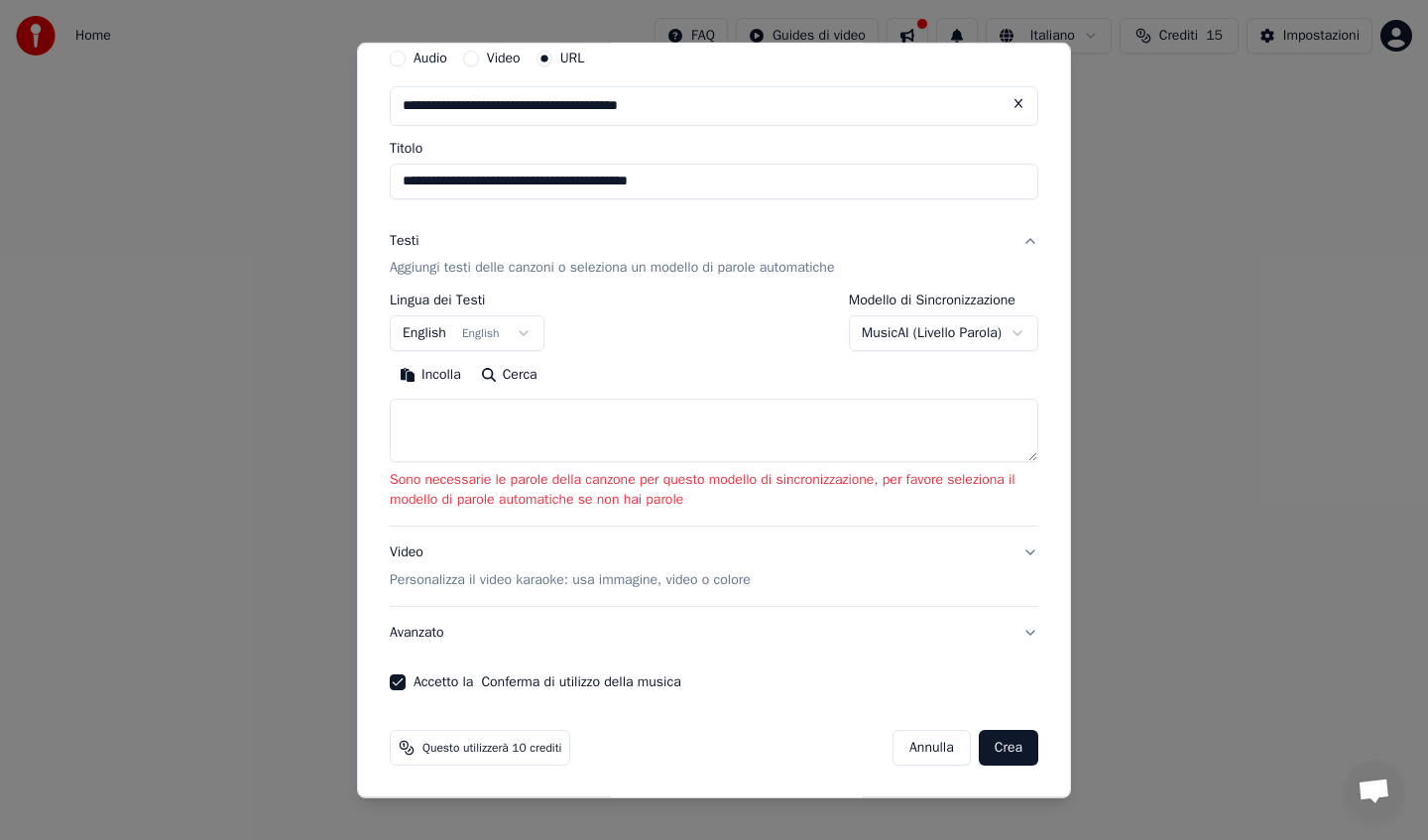 click at bounding box center (714, 430) 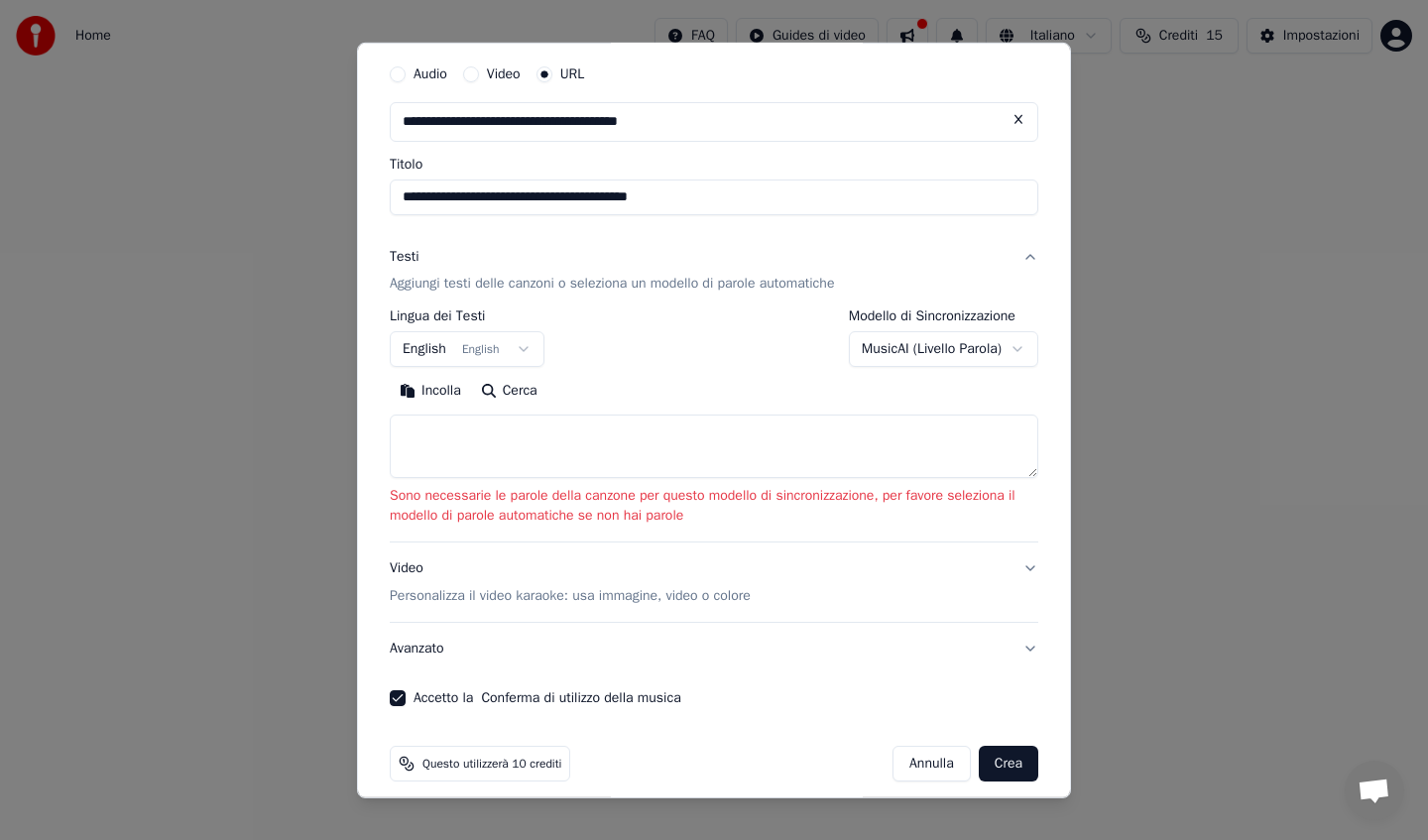 scroll, scrollTop: 78, scrollLeft: 0, axis: vertical 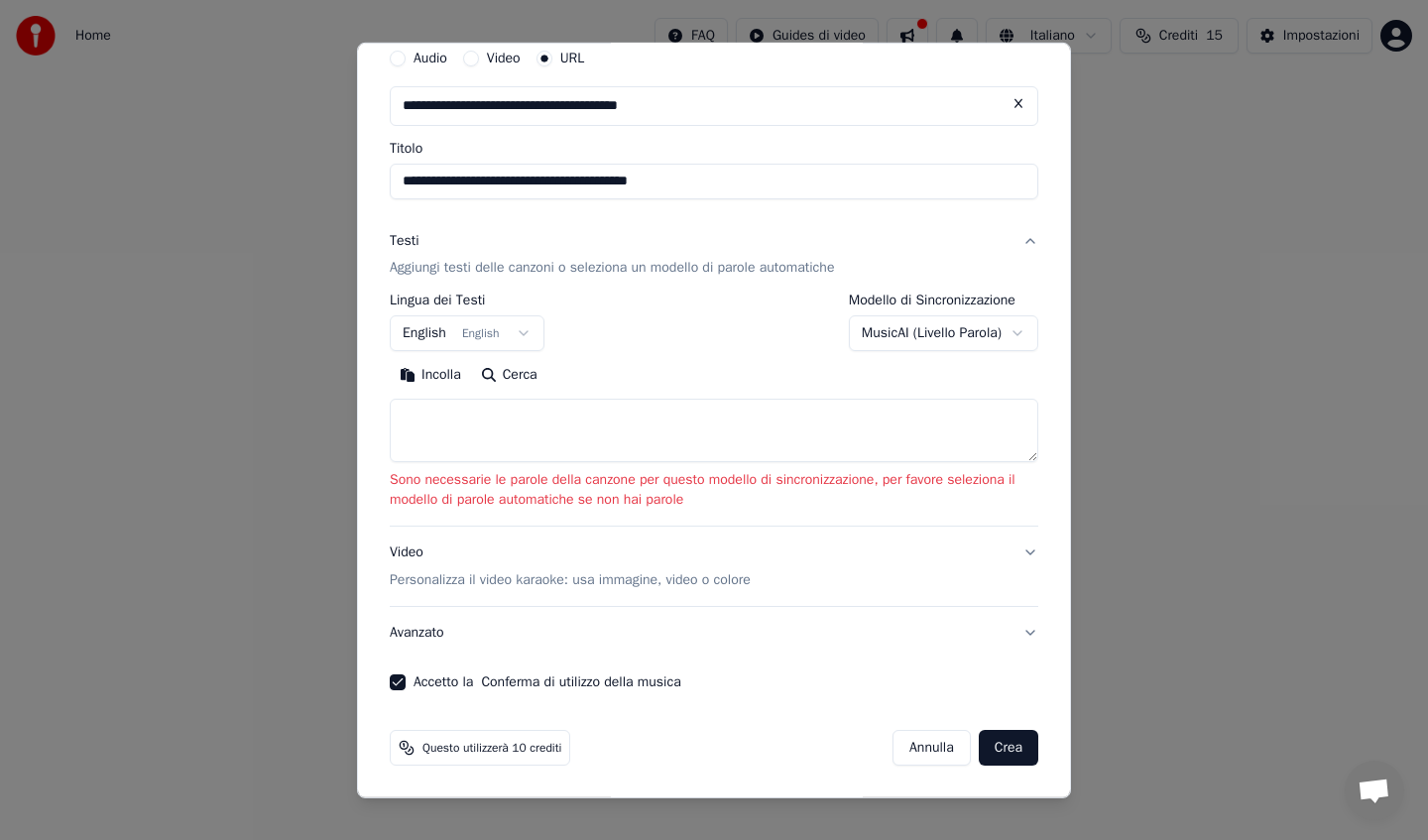 click on "**********" at bounding box center (714, 298) 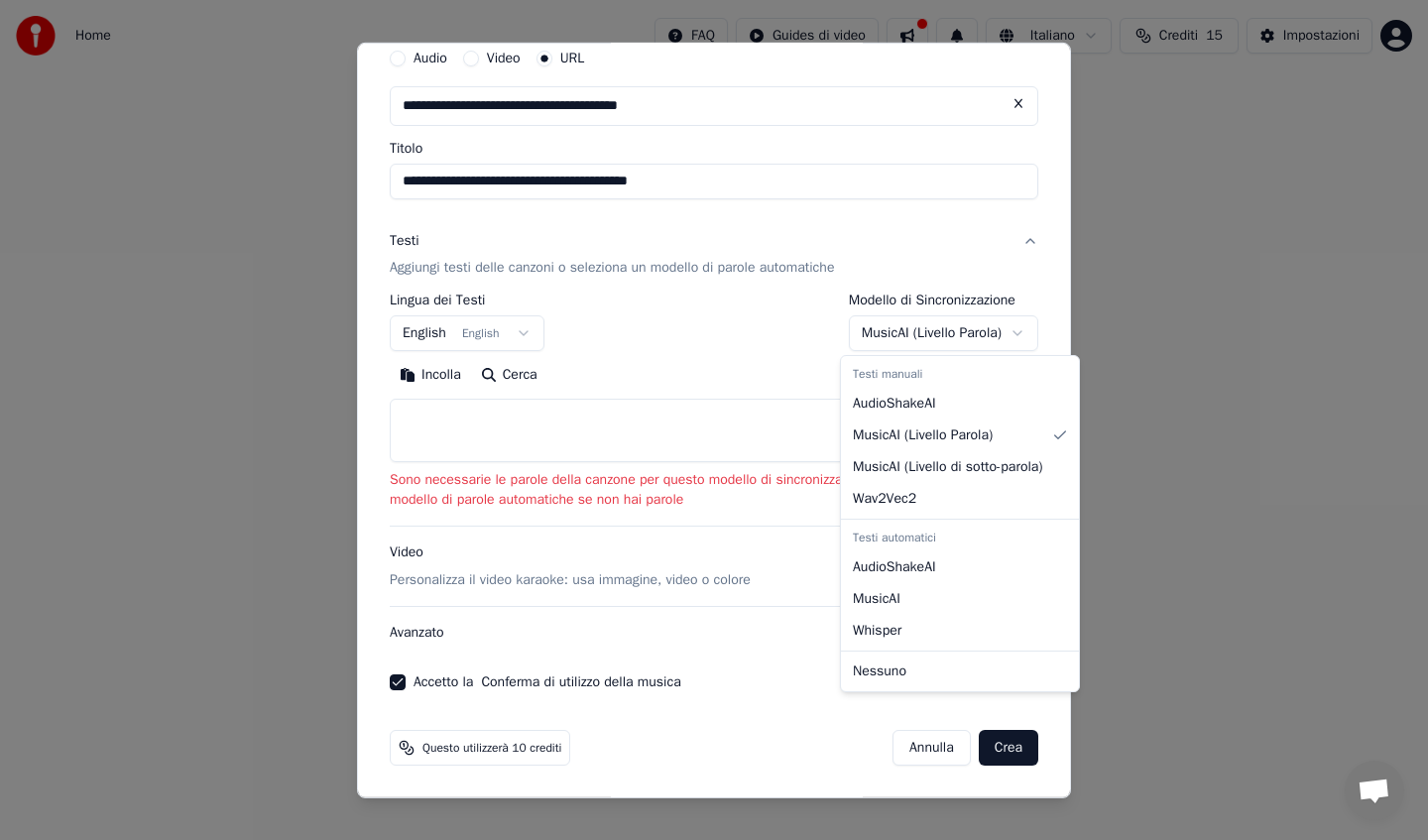 select on "**********" 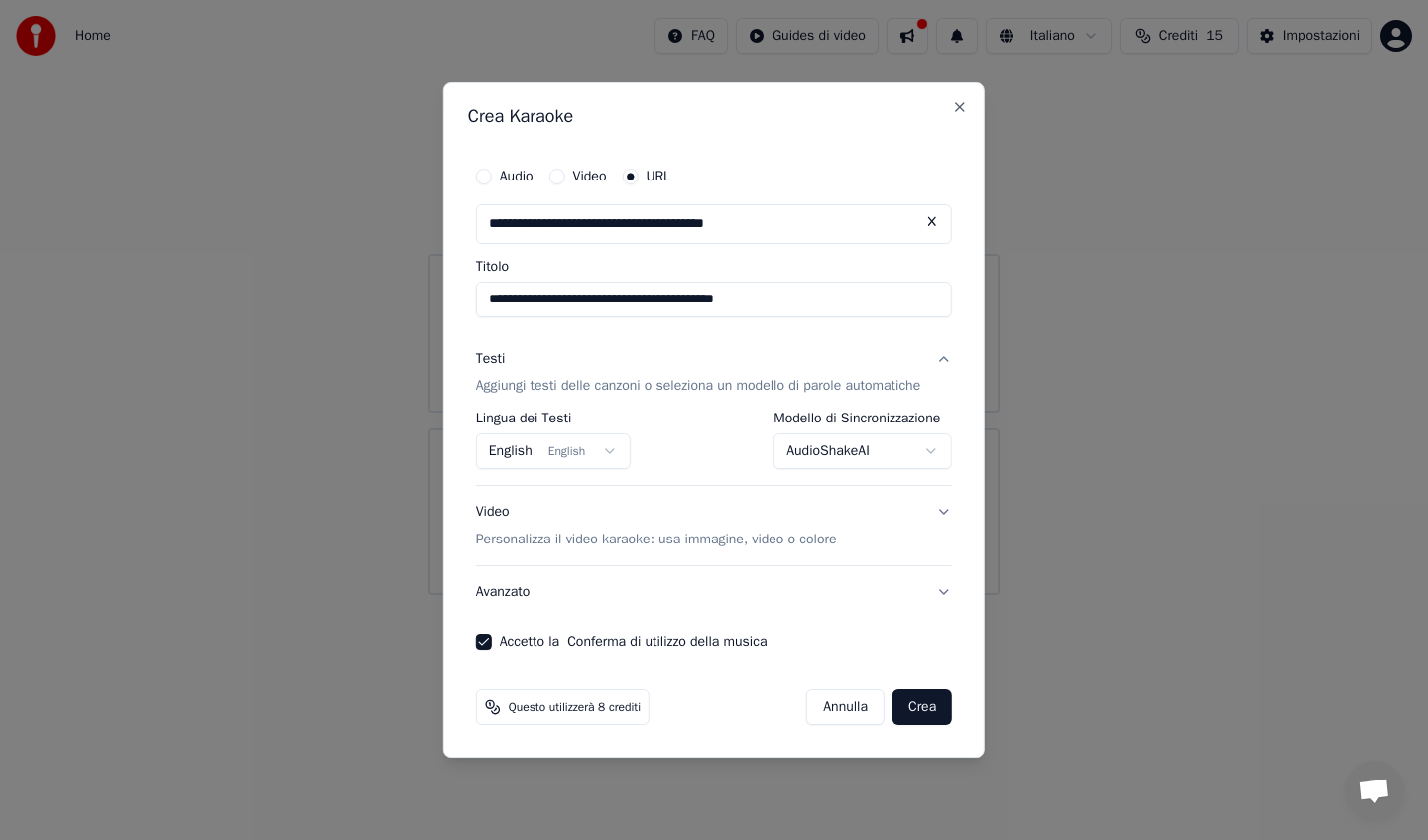 click on "**********" at bounding box center [714, 298] 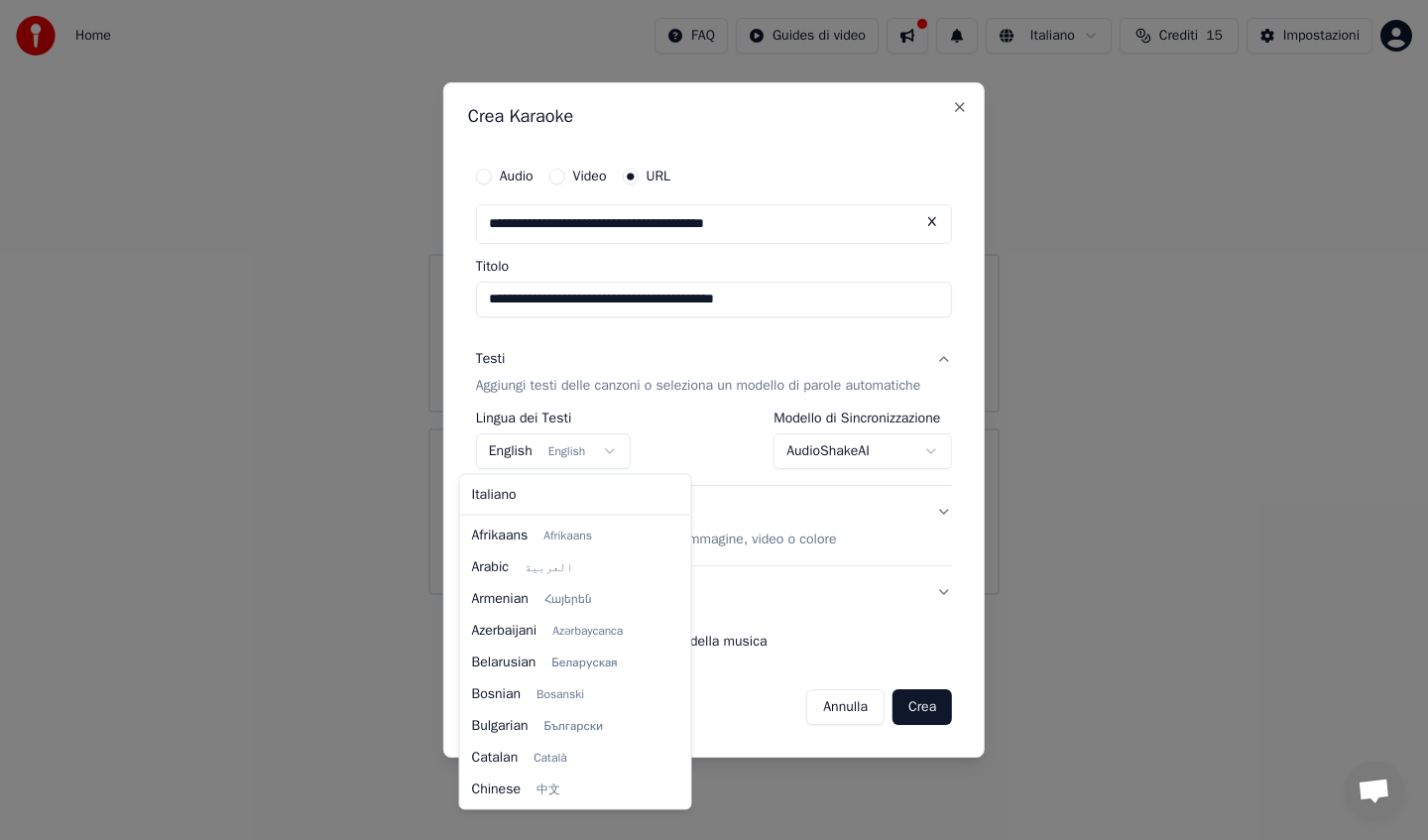 scroll, scrollTop: 159, scrollLeft: 0, axis: vertical 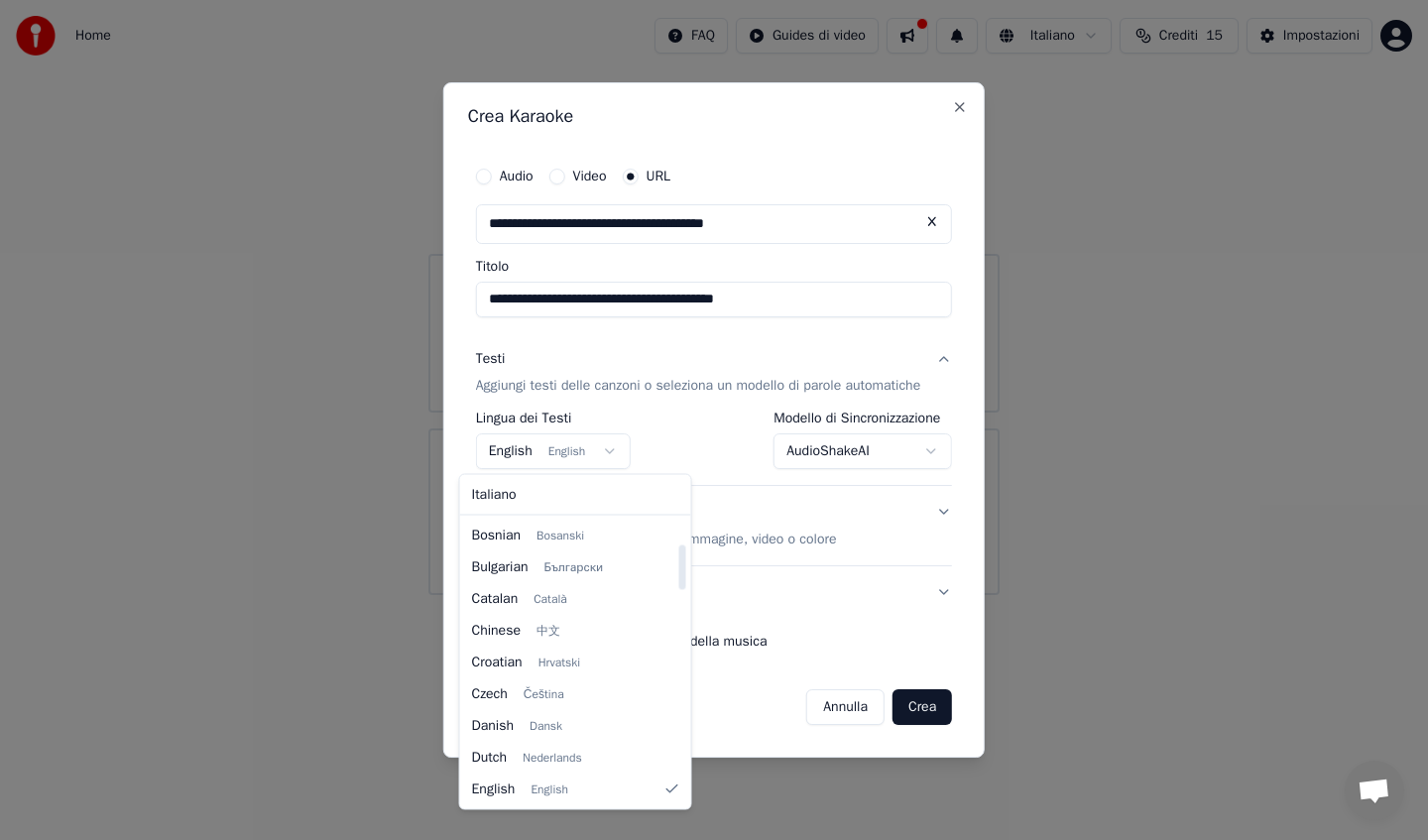 select on "**" 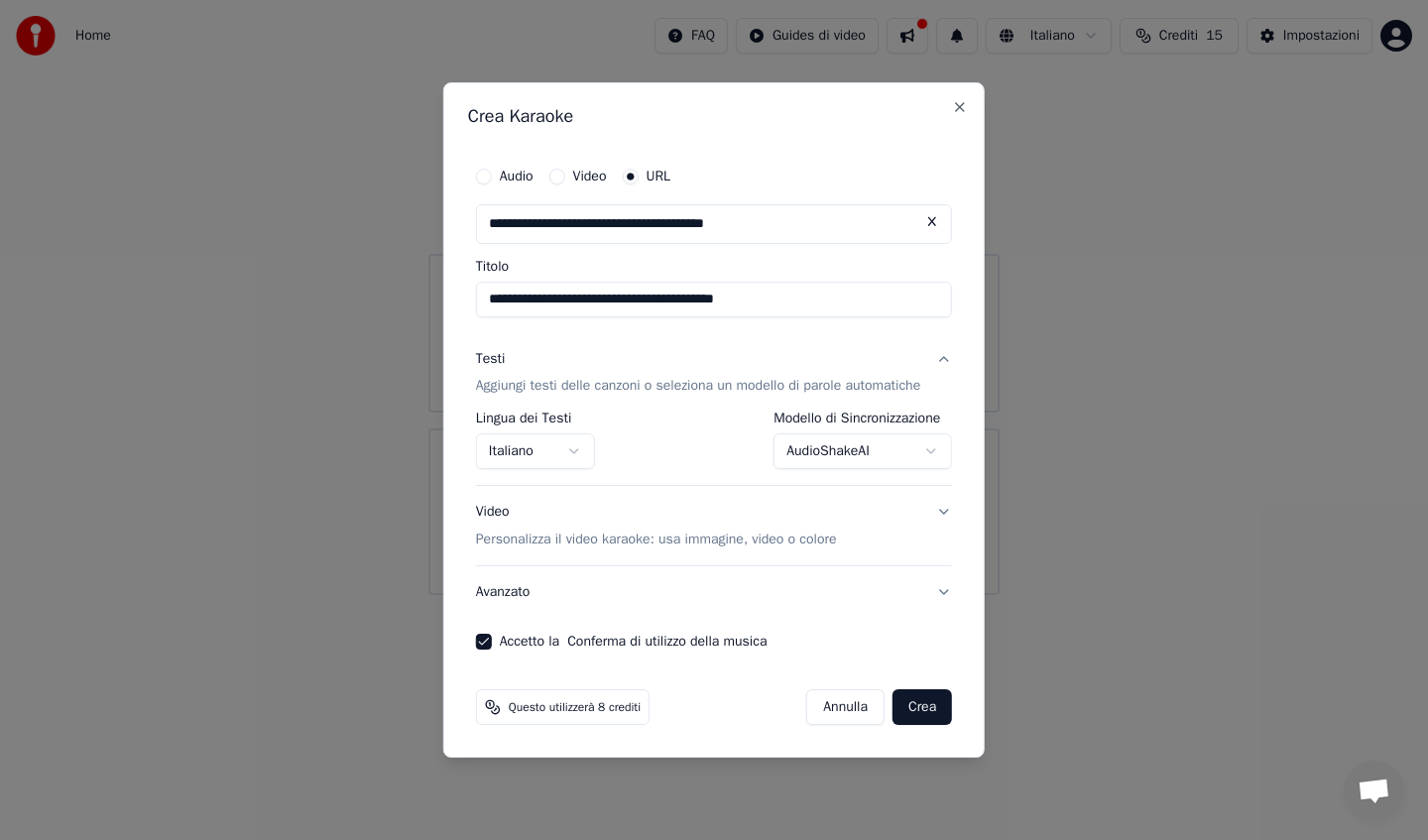 click on "Crea" at bounding box center (922, 707) 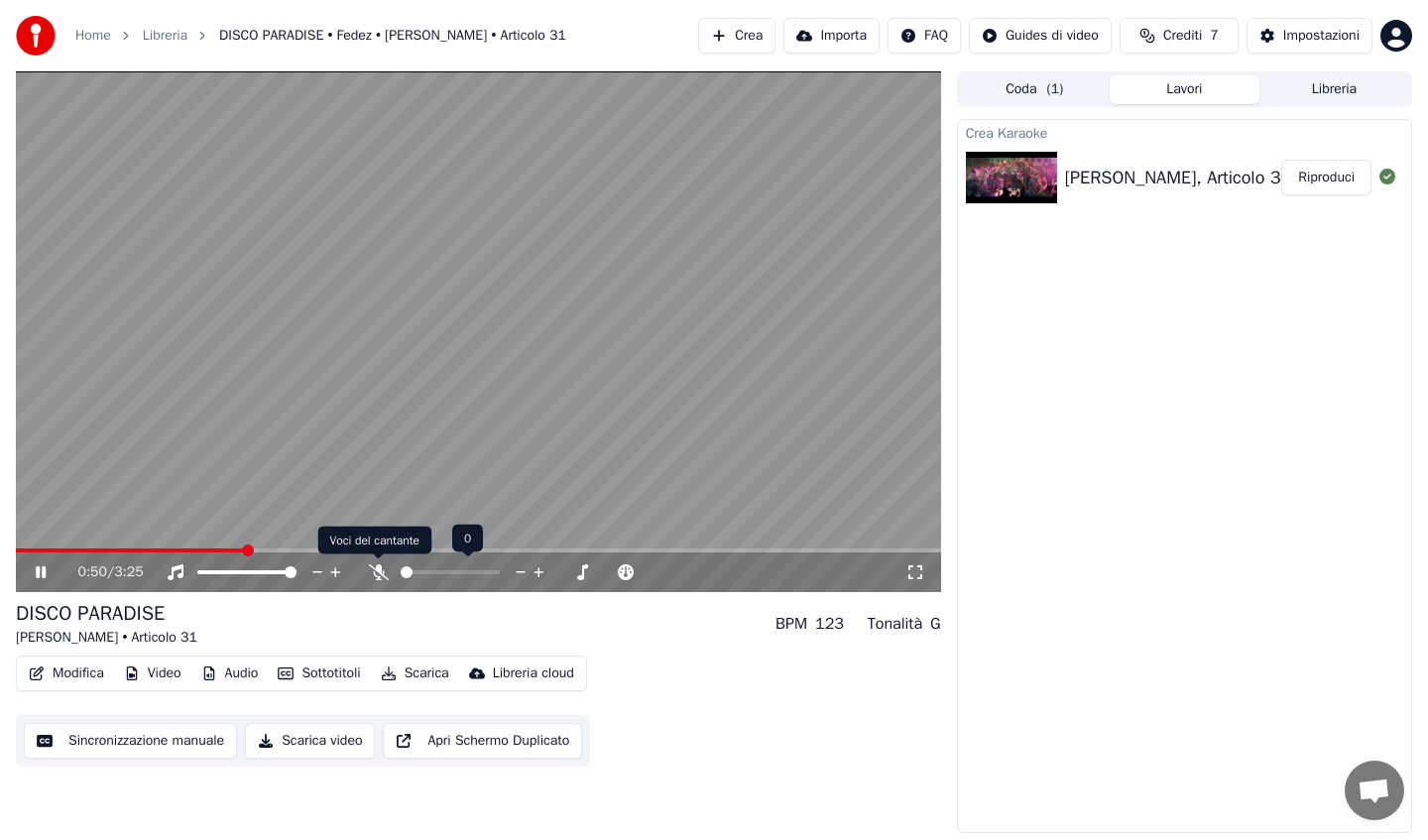 click 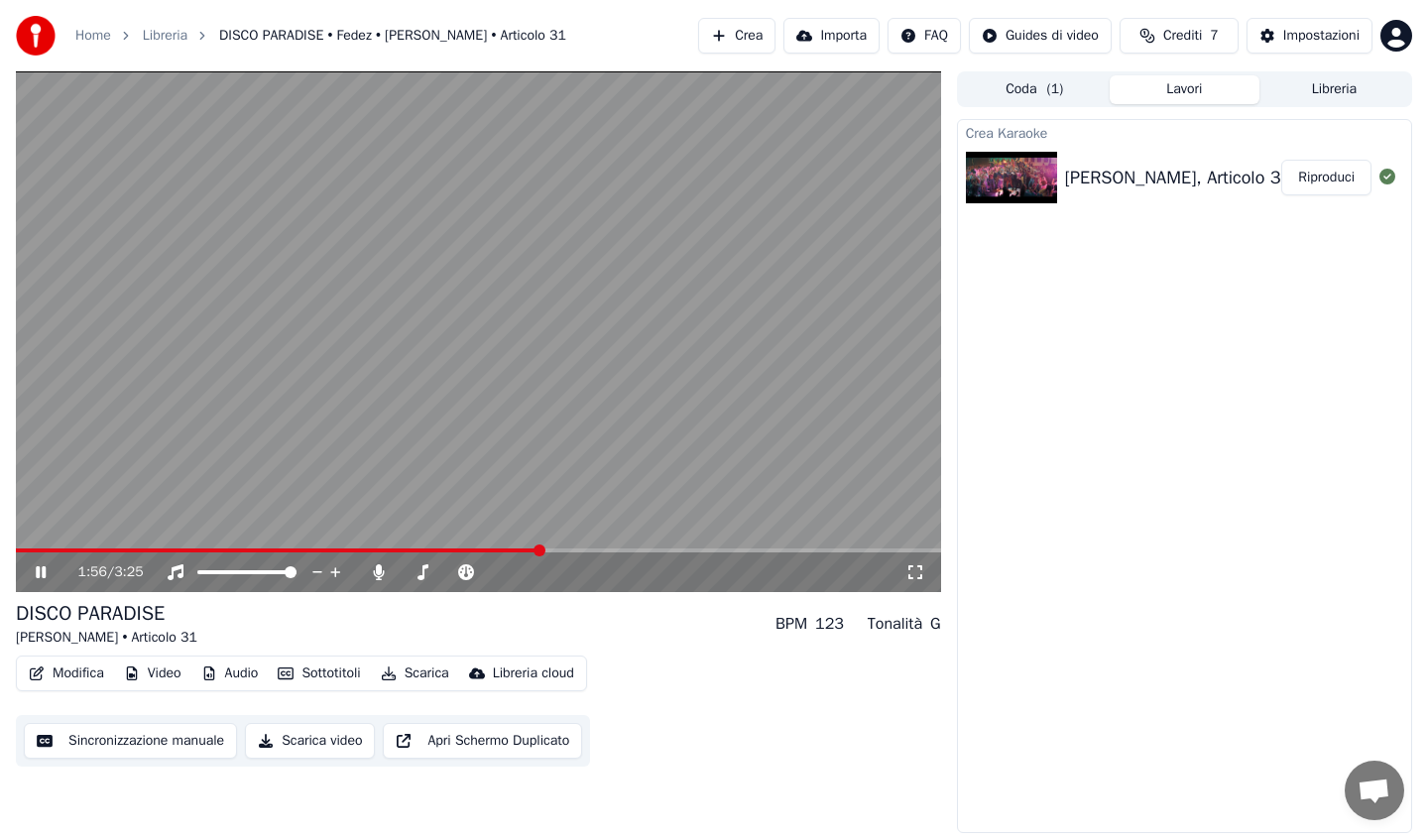 click 